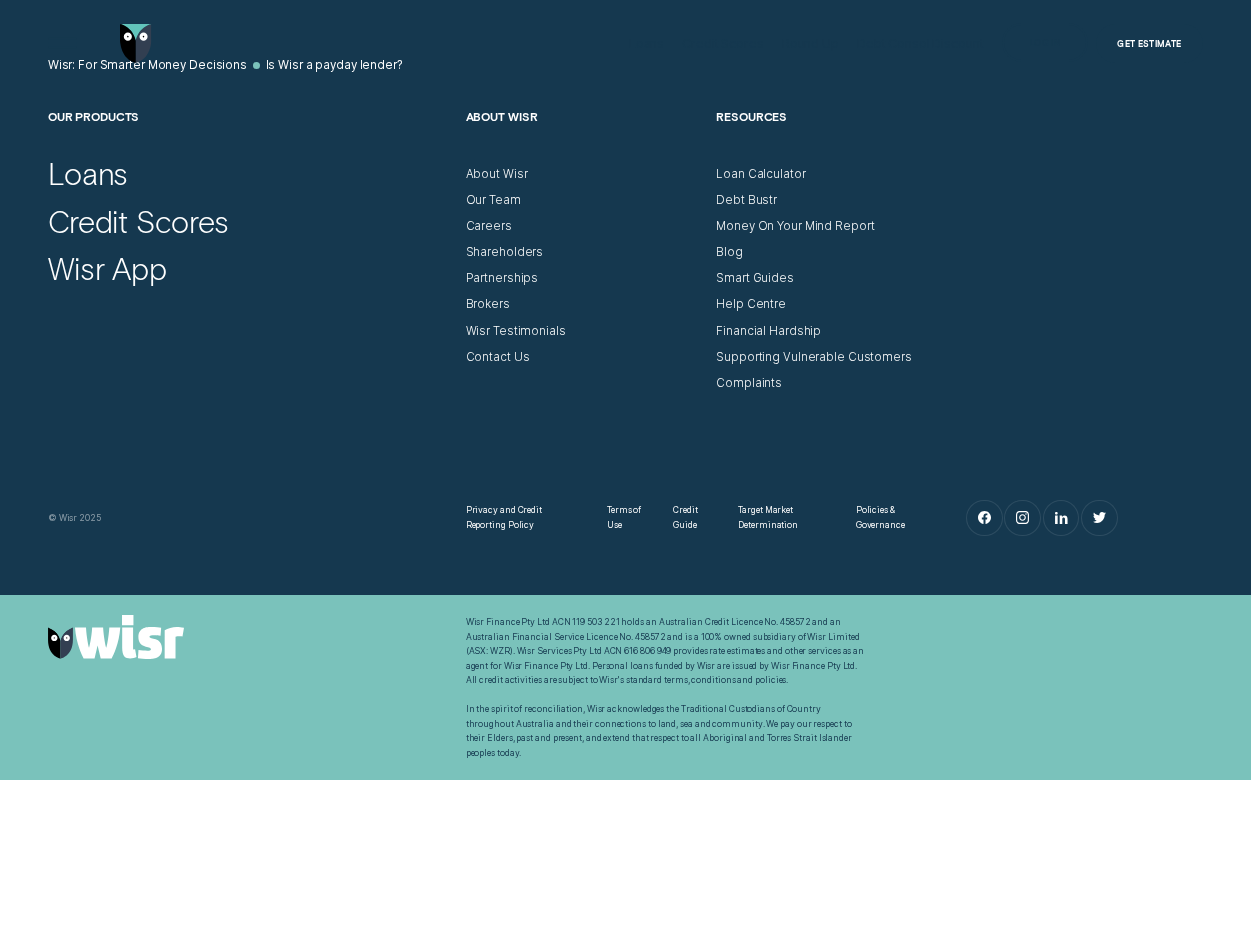 scroll, scrollTop: 0, scrollLeft: 0, axis: both 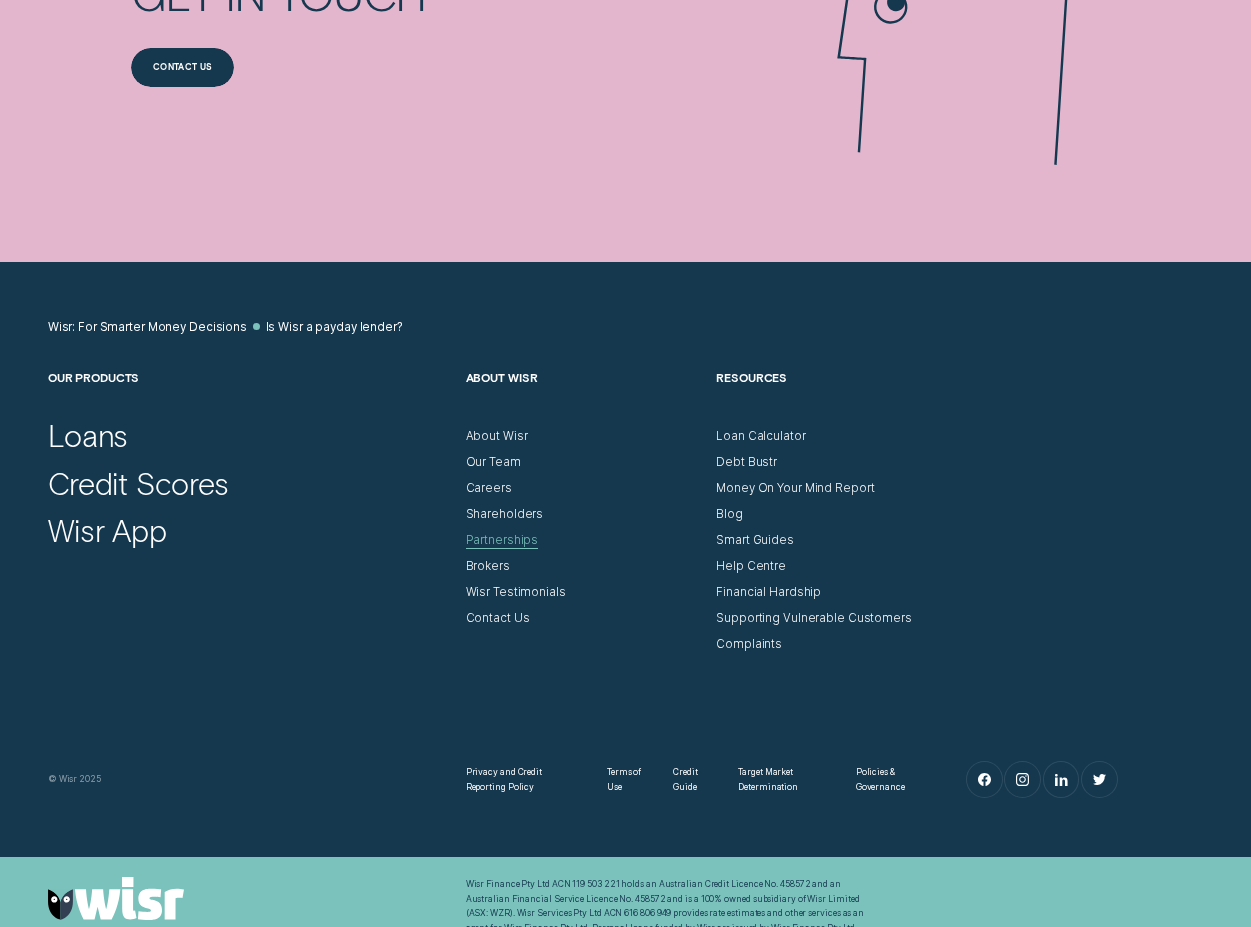 click on "Partnerships" at bounding box center [502, 540] 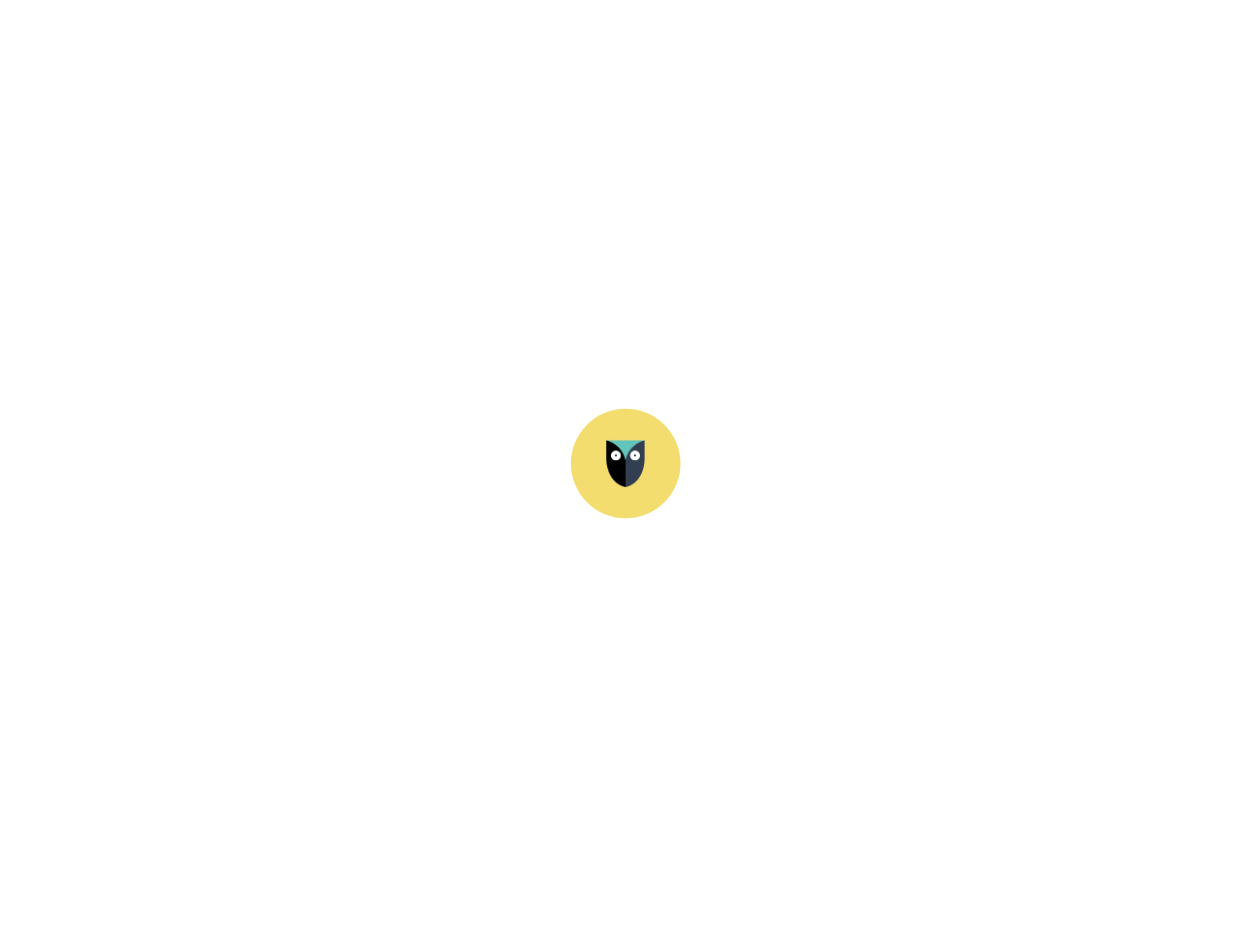scroll, scrollTop: 0, scrollLeft: 0, axis: both 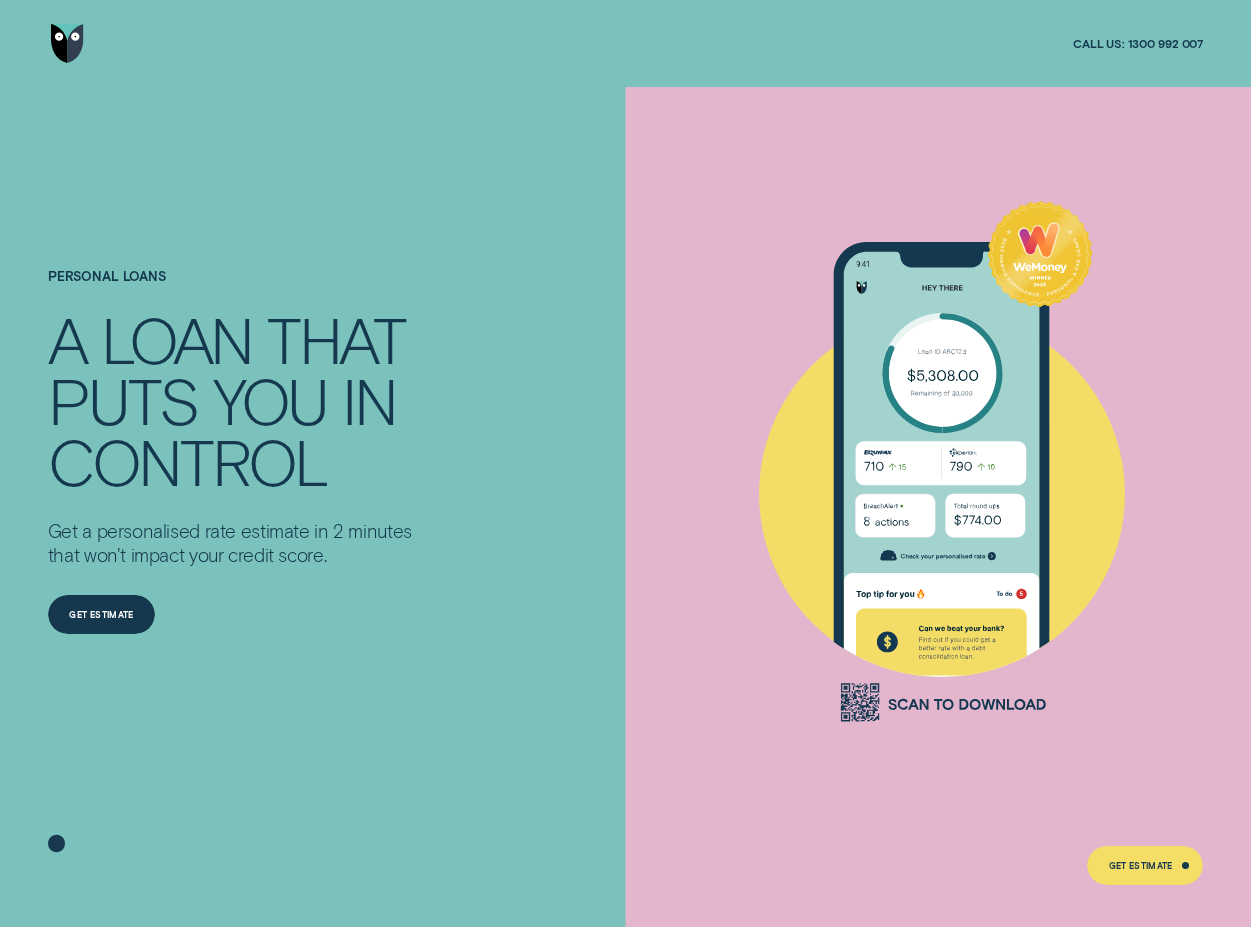 click at bounding box center [67, 43] 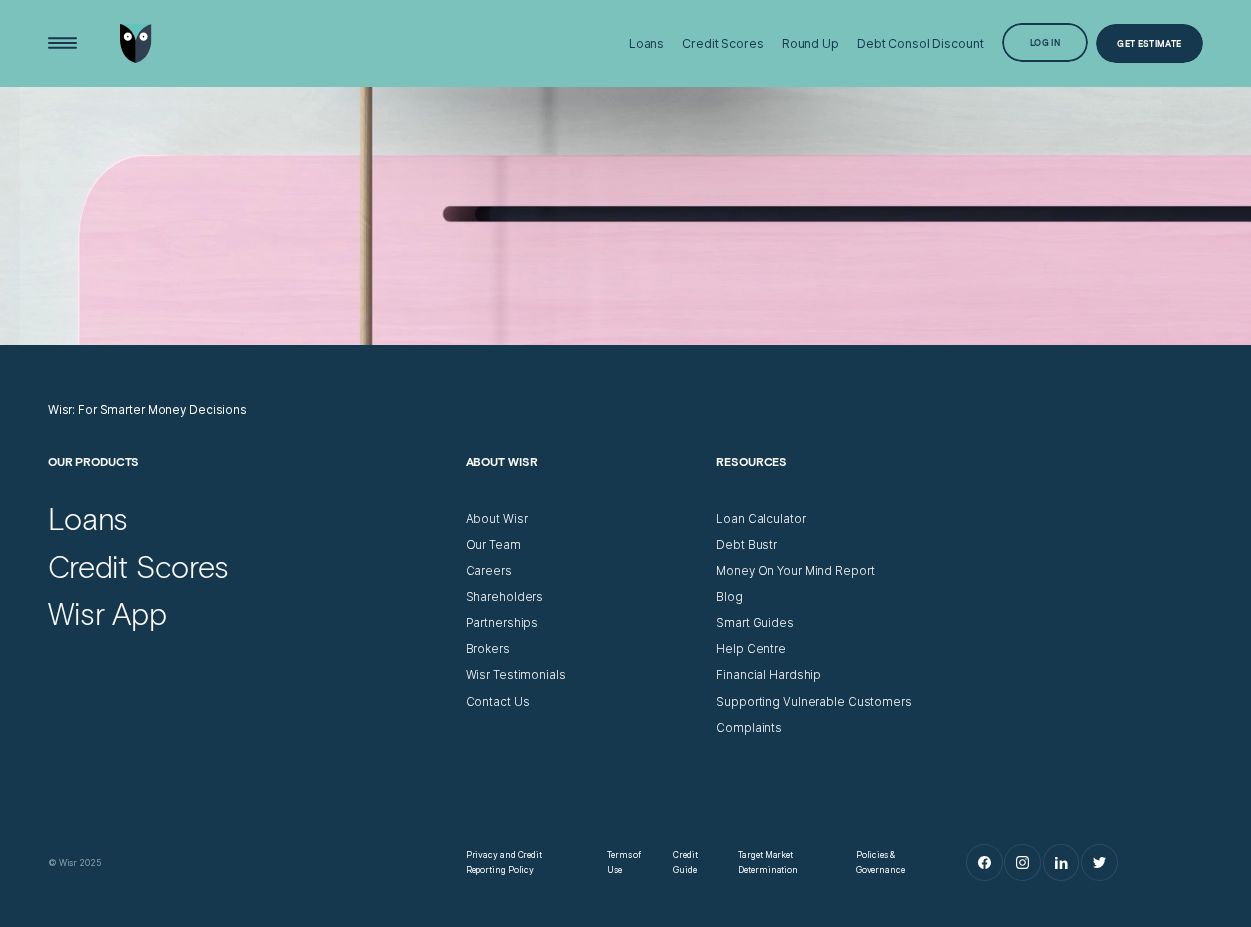 scroll, scrollTop: 5548, scrollLeft: 0, axis: vertical 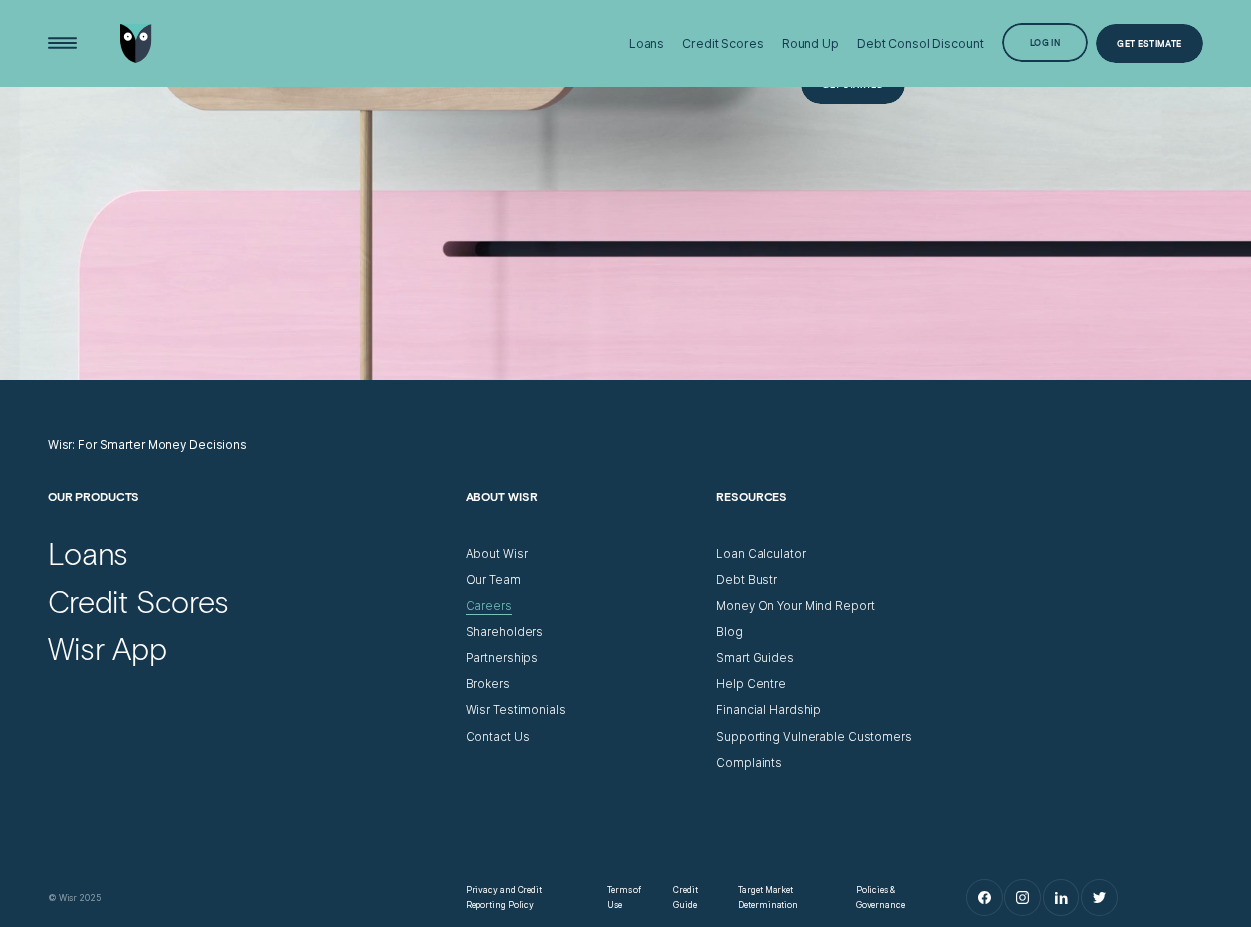 click on "Careers" at bounding box center (489, 606) 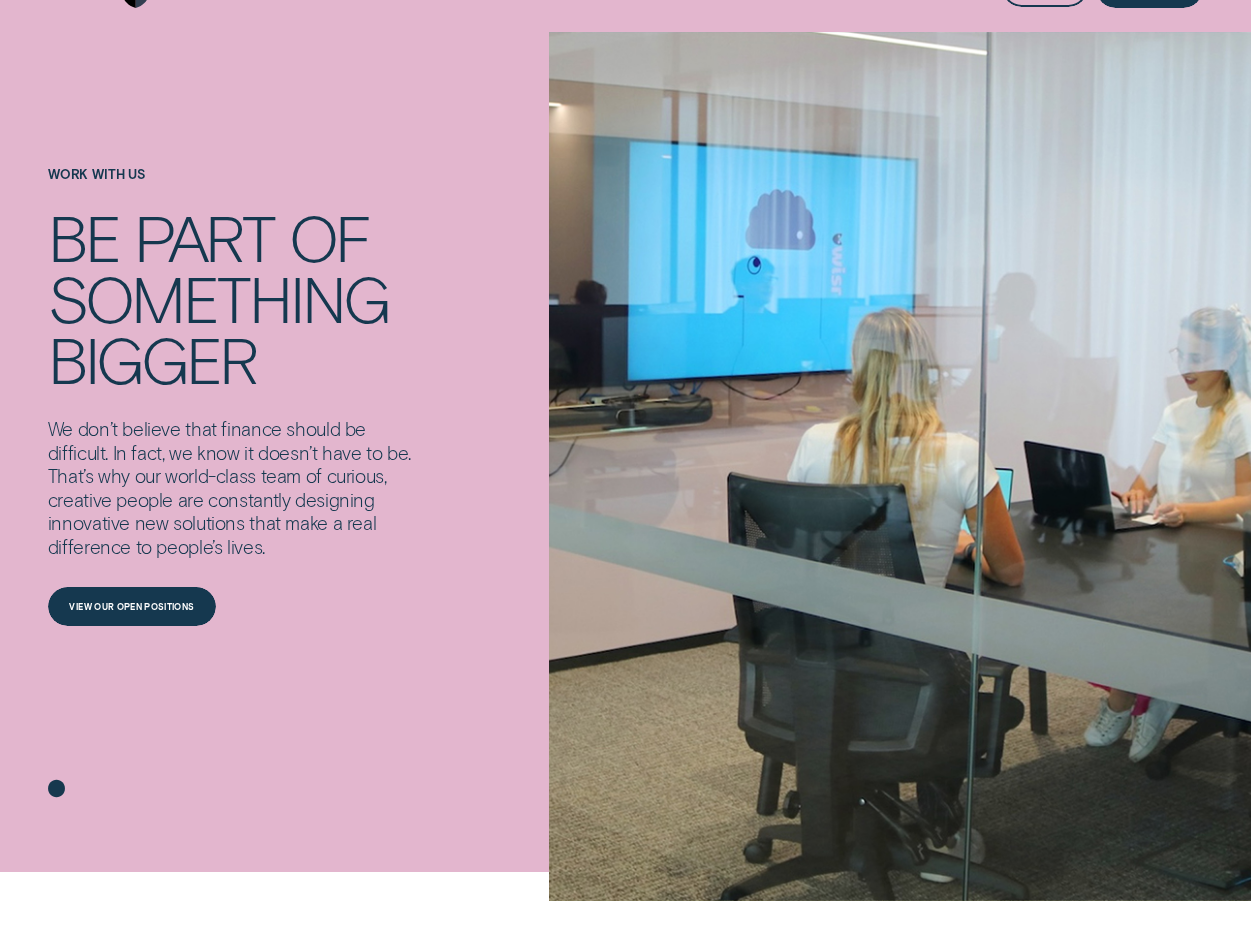 scroll, scrollTop: 63, scrollLeft: 0, axis: vertical 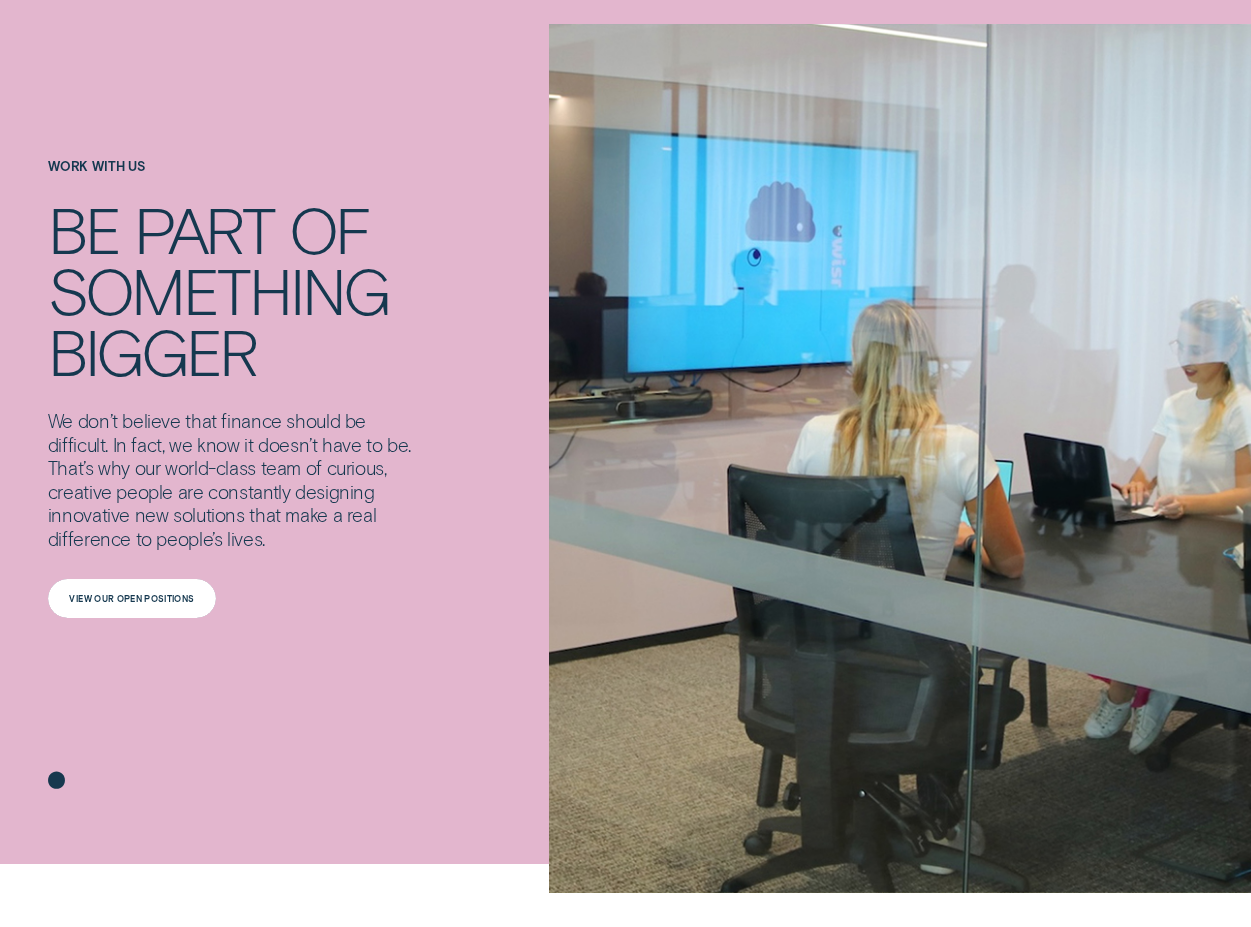click on "View our open positions" at bounding box center [131, 599] 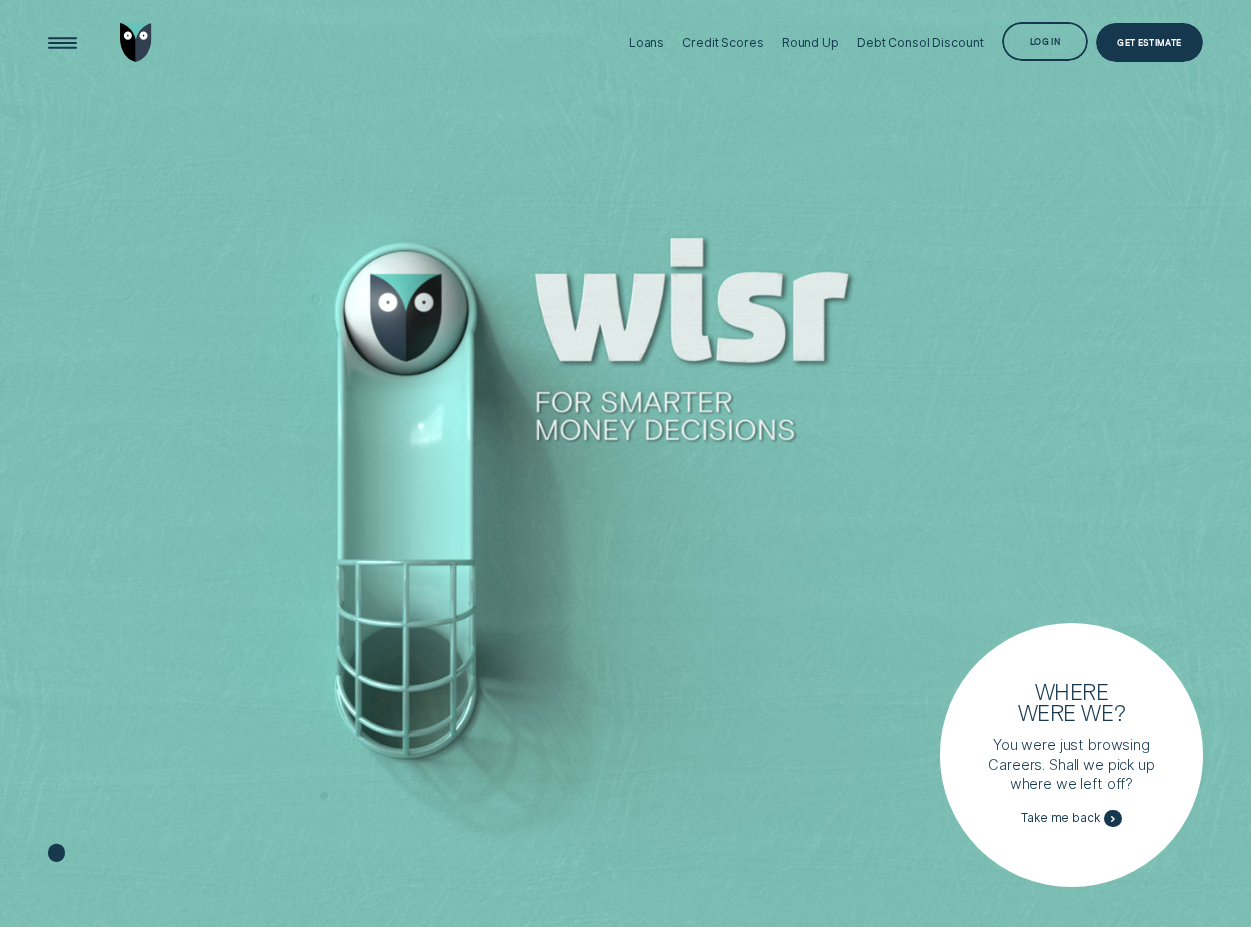 scroll, scrollTop: 0, scrollLeft: 0, axis: both 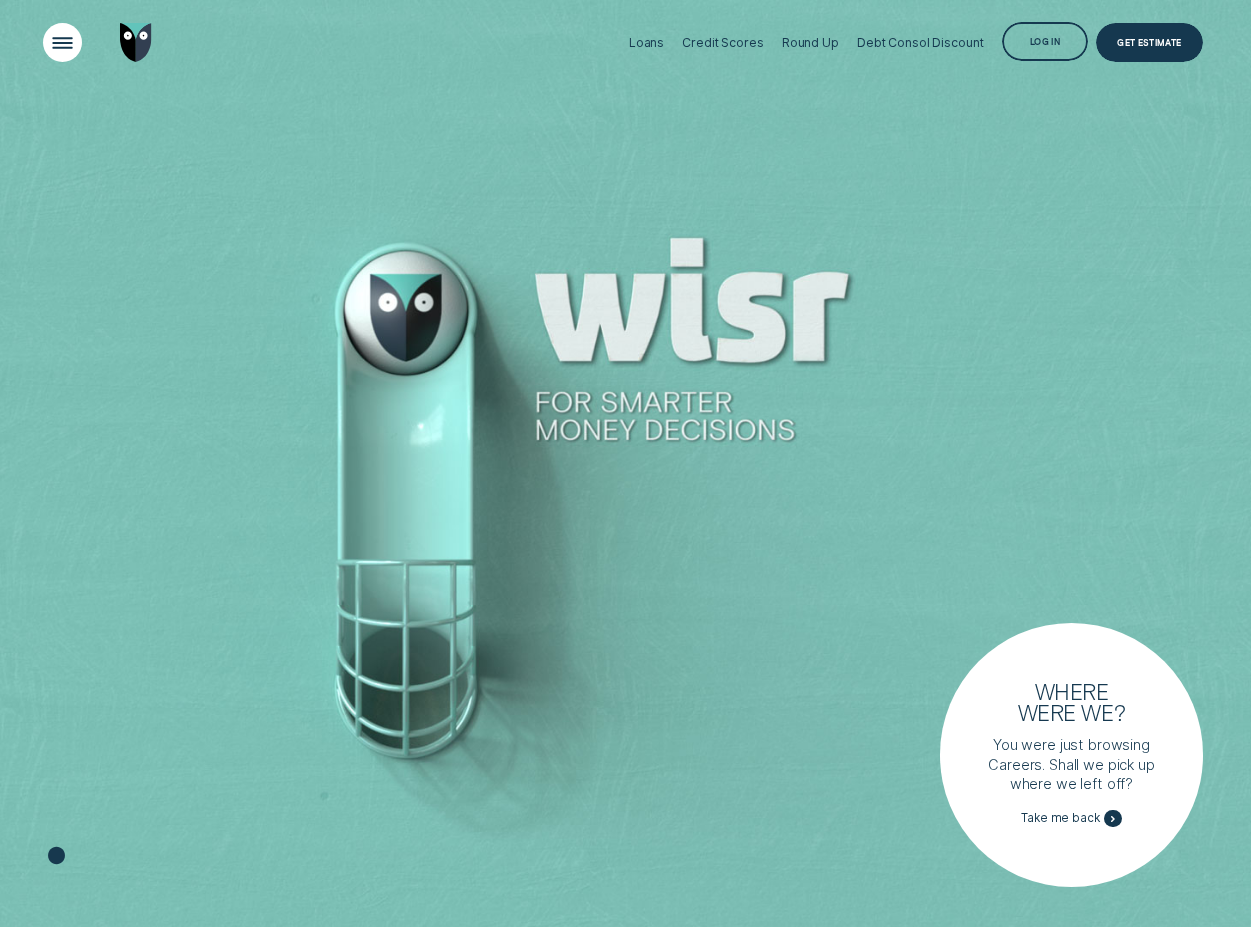 click at bounding box center (62, 42) 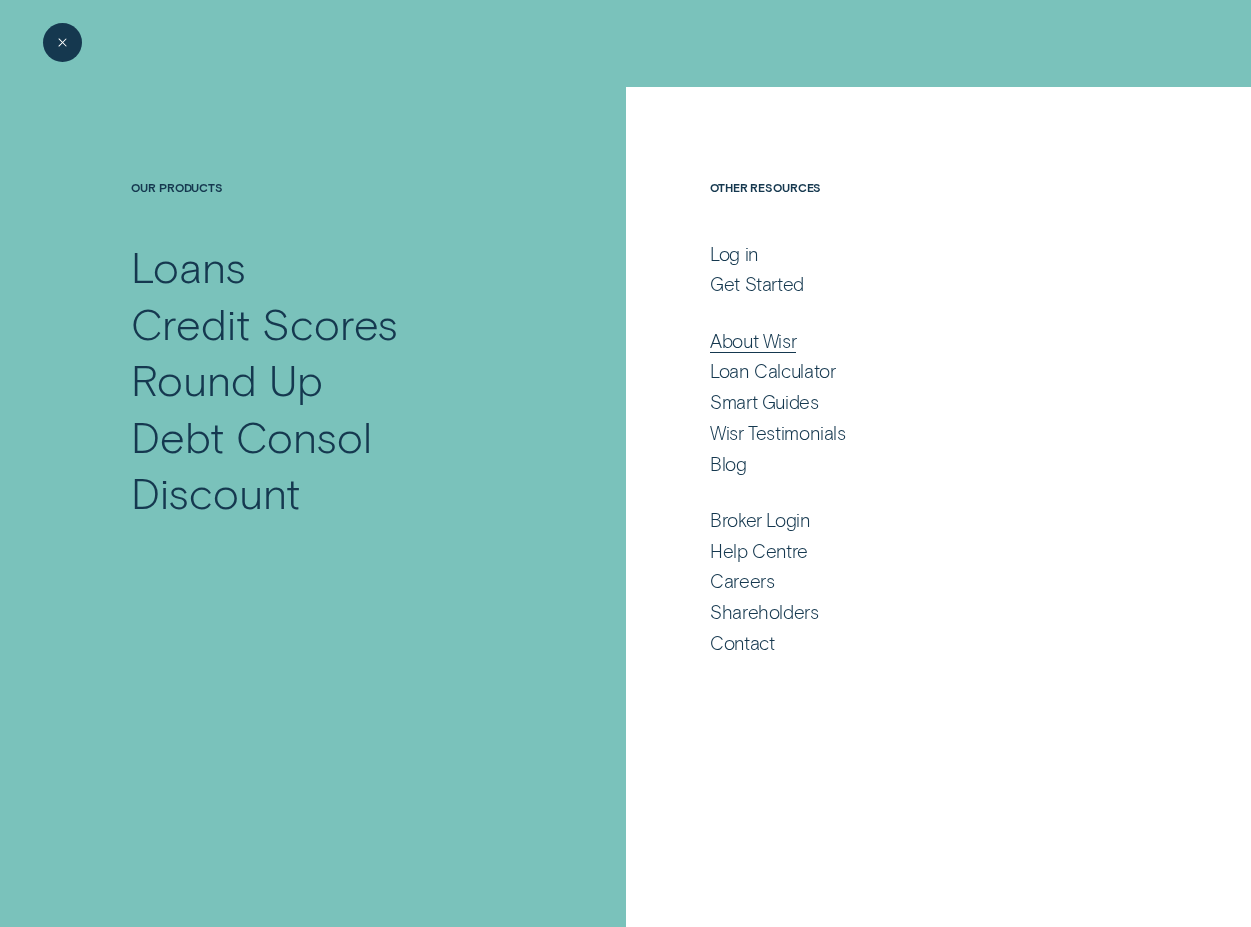 click on "About Wisr" at bounding box center [753, 341] 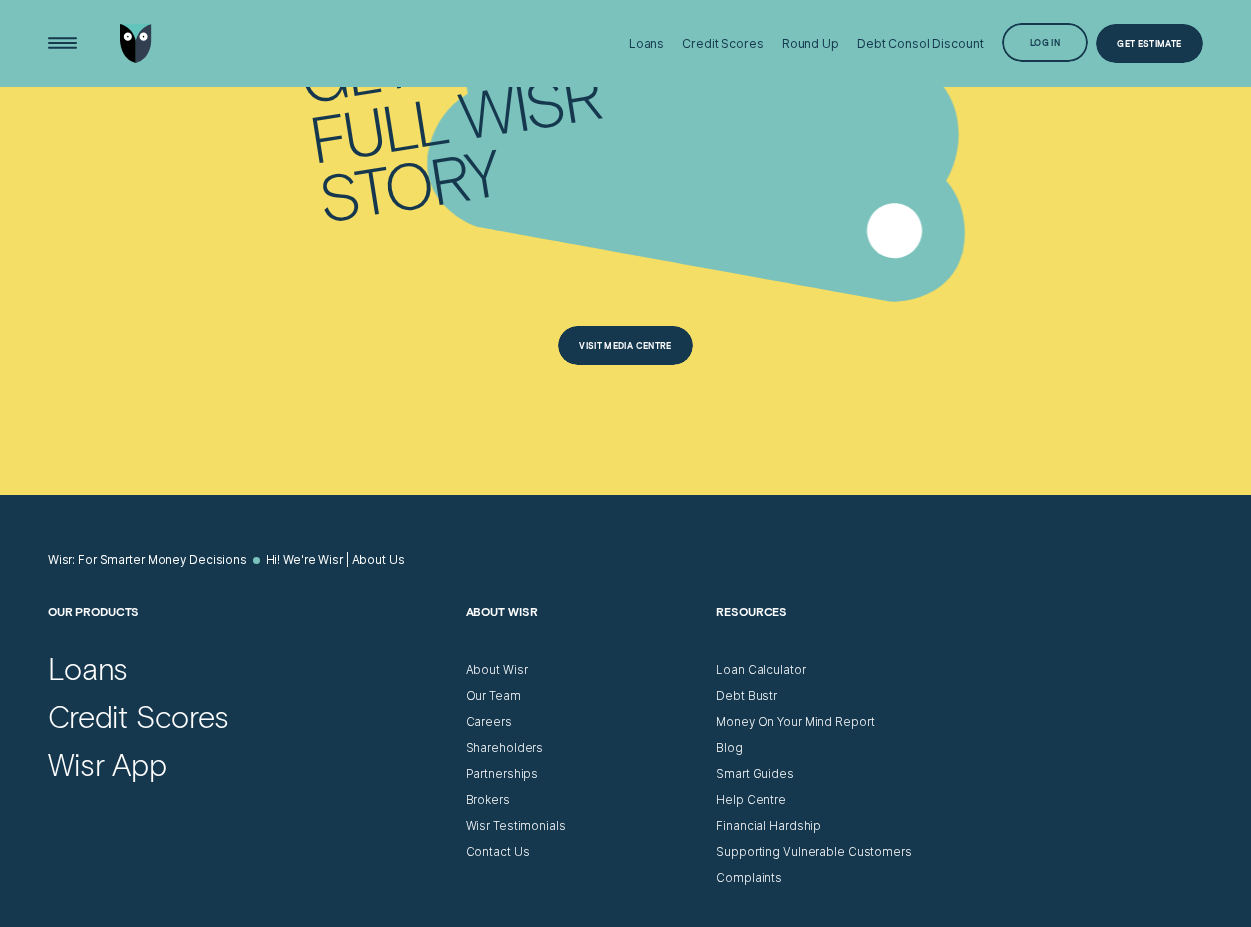scroll, scrollTop: 8302, scrollLeft: 0, axis: vertical 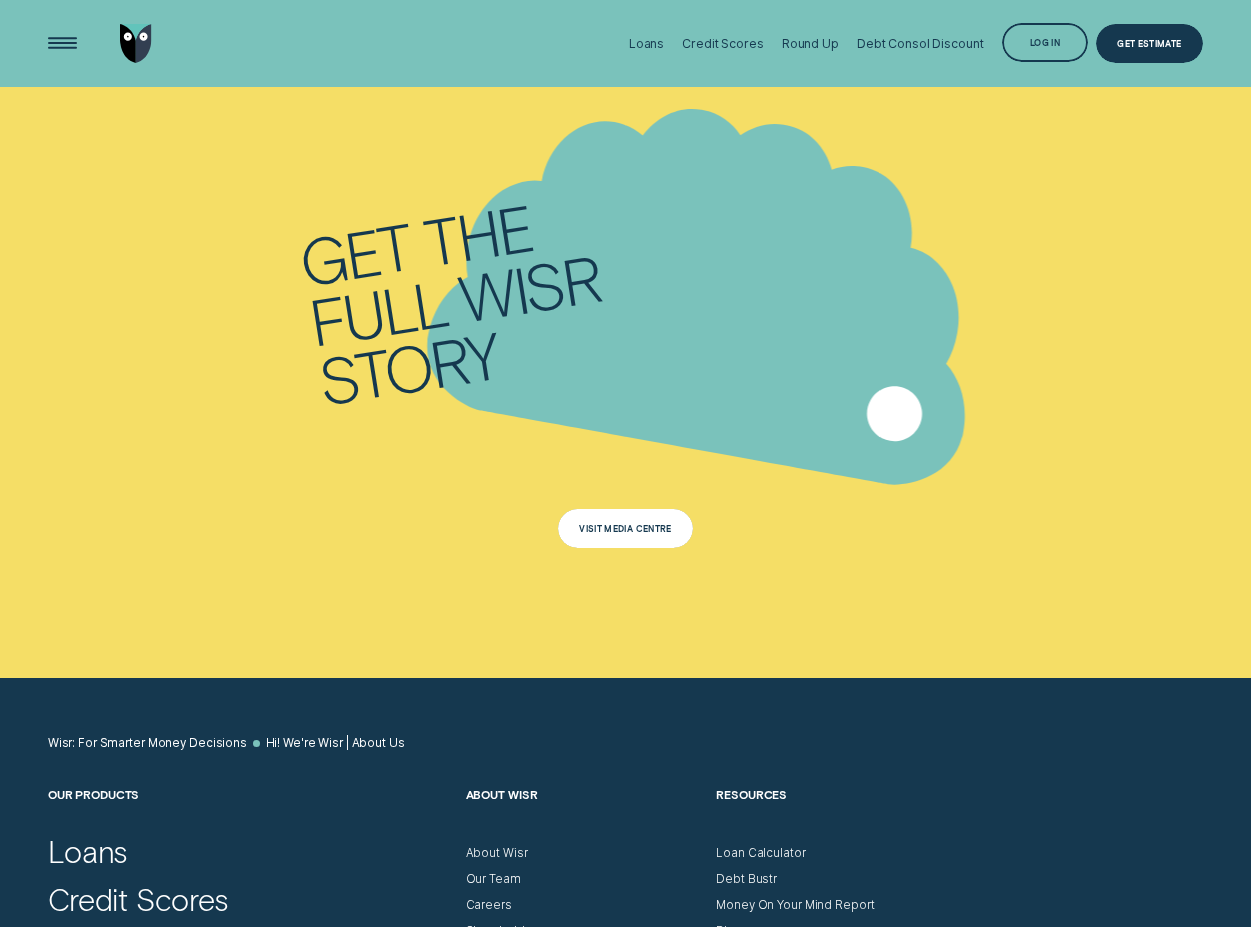 click on "Visit Media Centre" at bounding box center (626, 528) 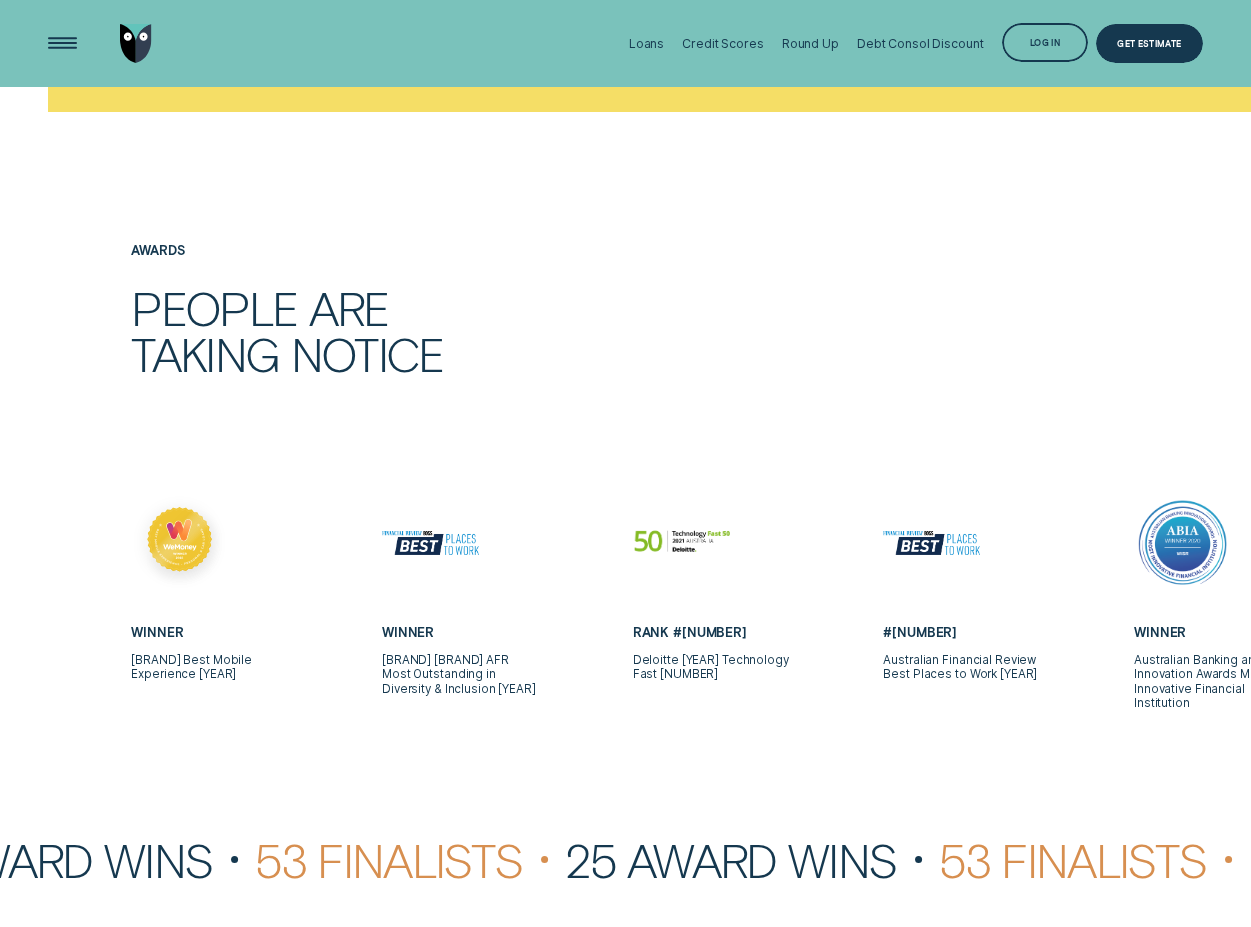 scroll, scrollTop: 6061, scrollLeft: 0, axis: vertical 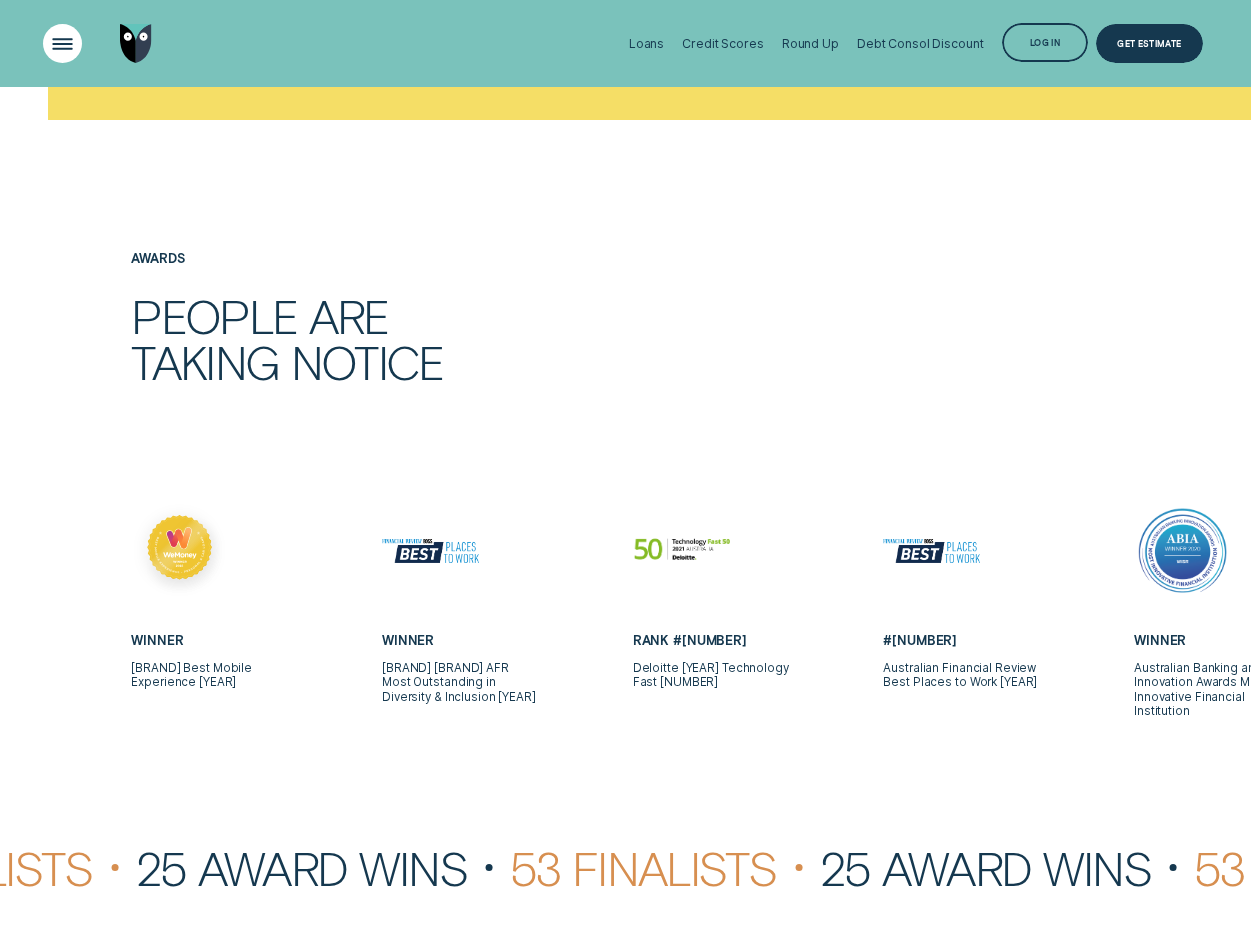 click at bounding box center [62, 43] 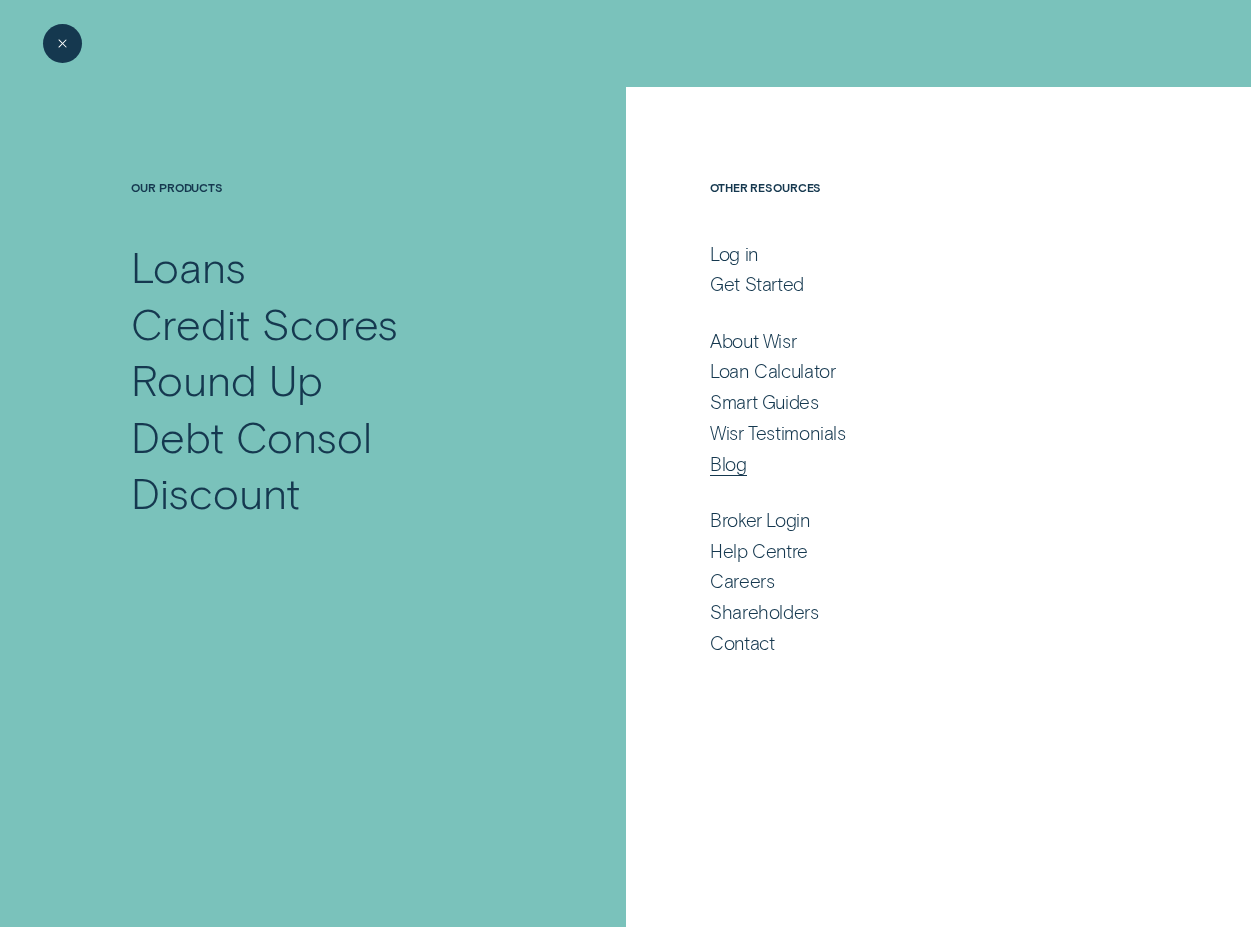 click on "Blog" at bounding box center (728, 464) 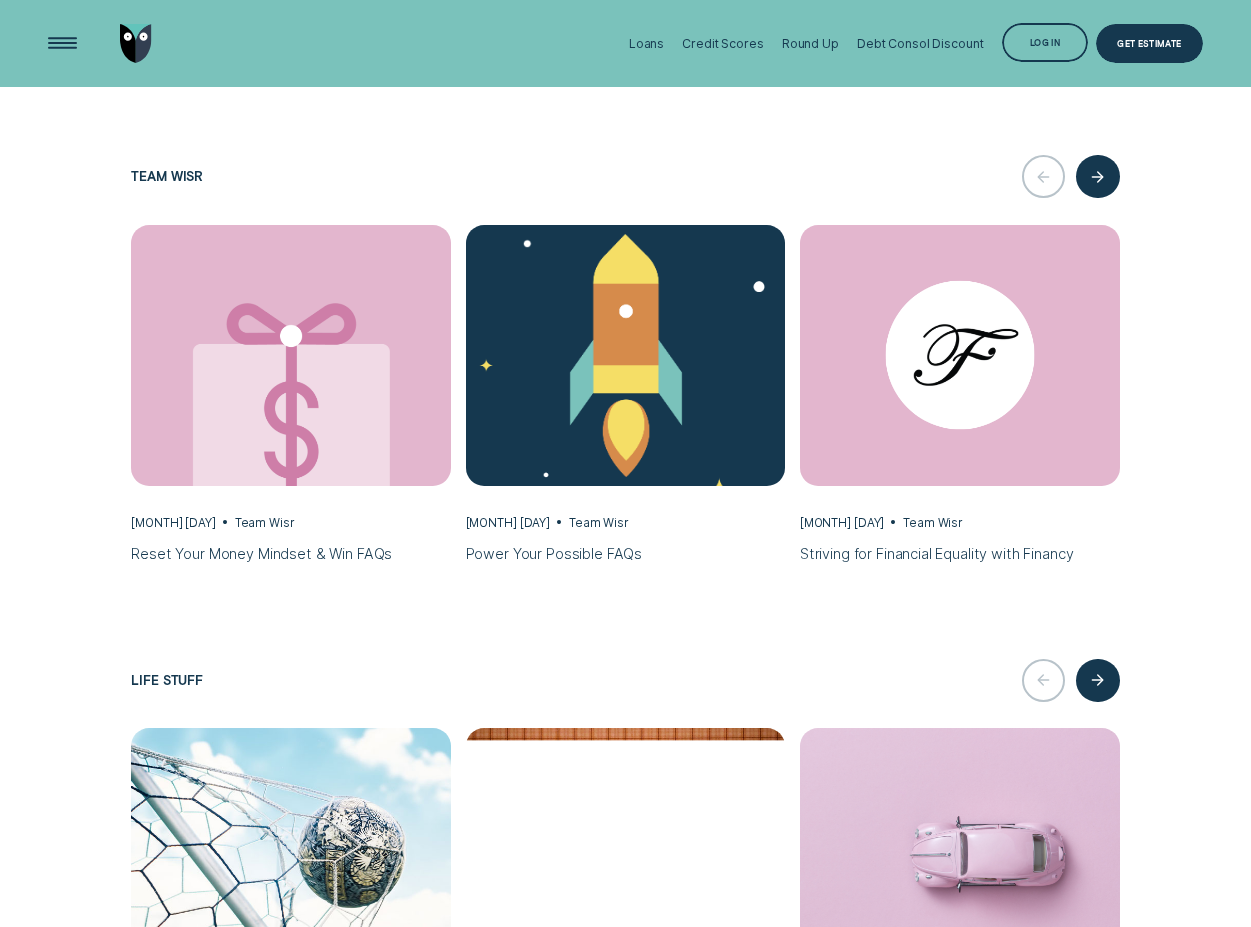 scroll, scrollTop: 3464, scrollLeft: 0, axis: vertical 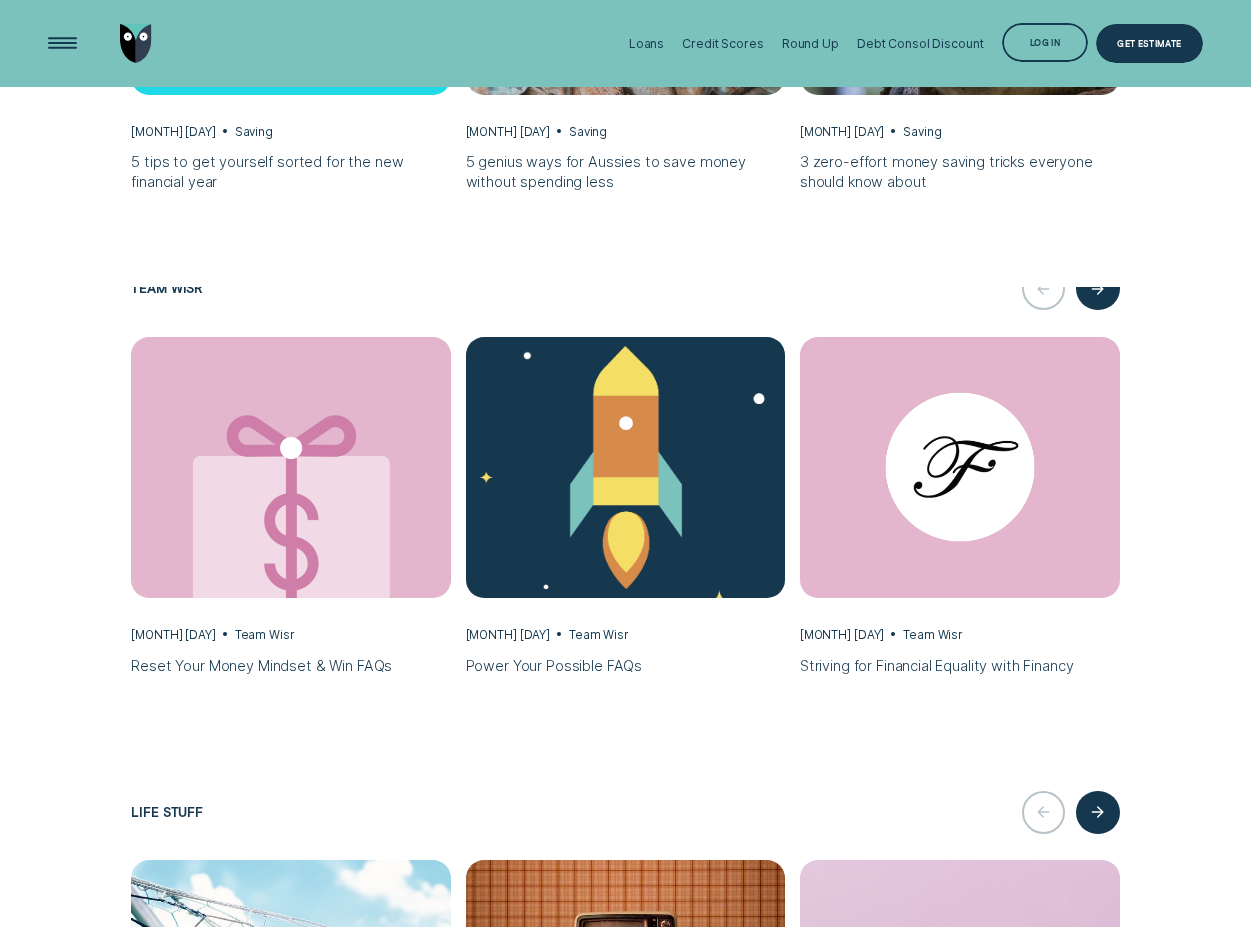 click at bounding box center [626, 467] 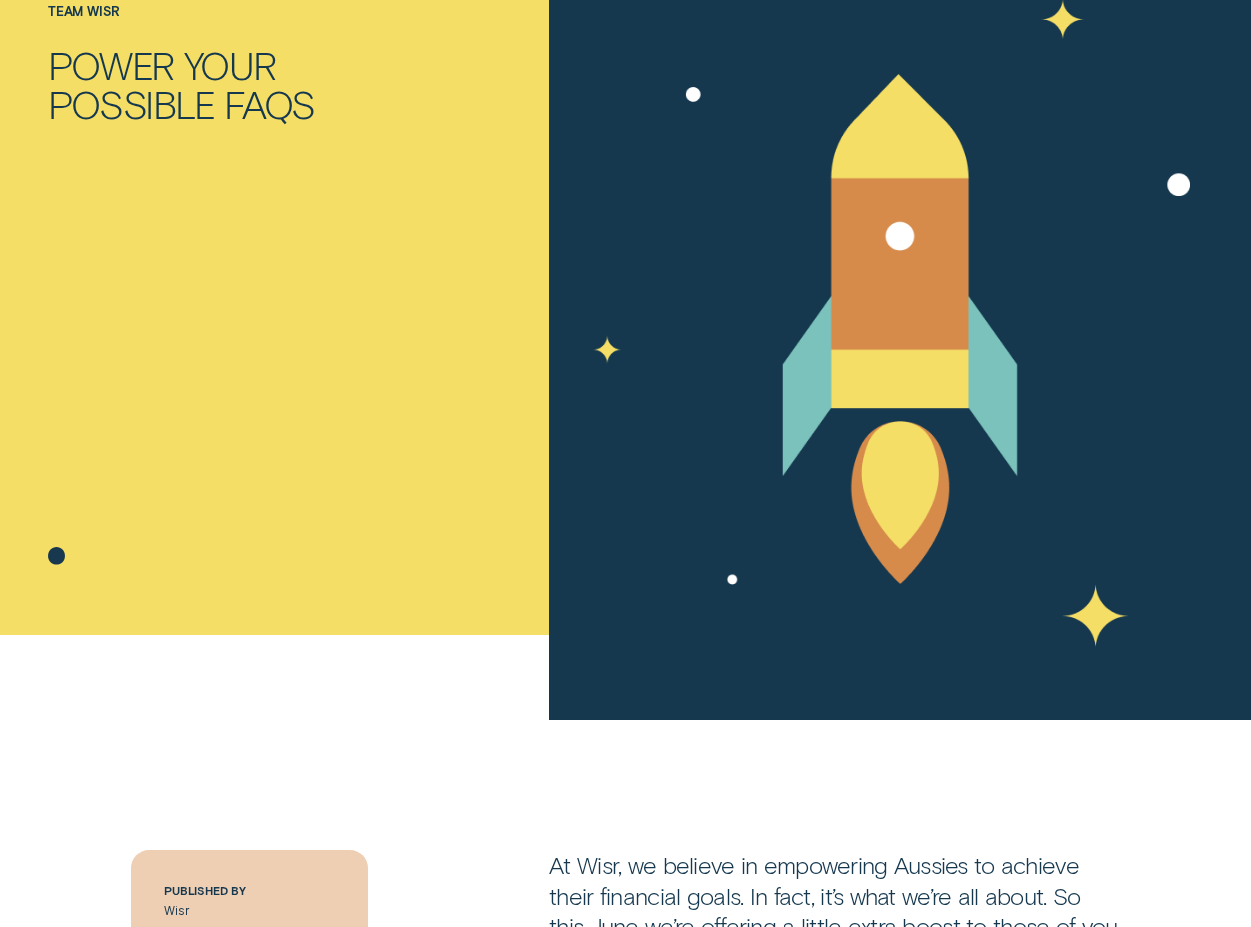 scroll, scrollTop: 0, scrollLeft: 0, axis: both 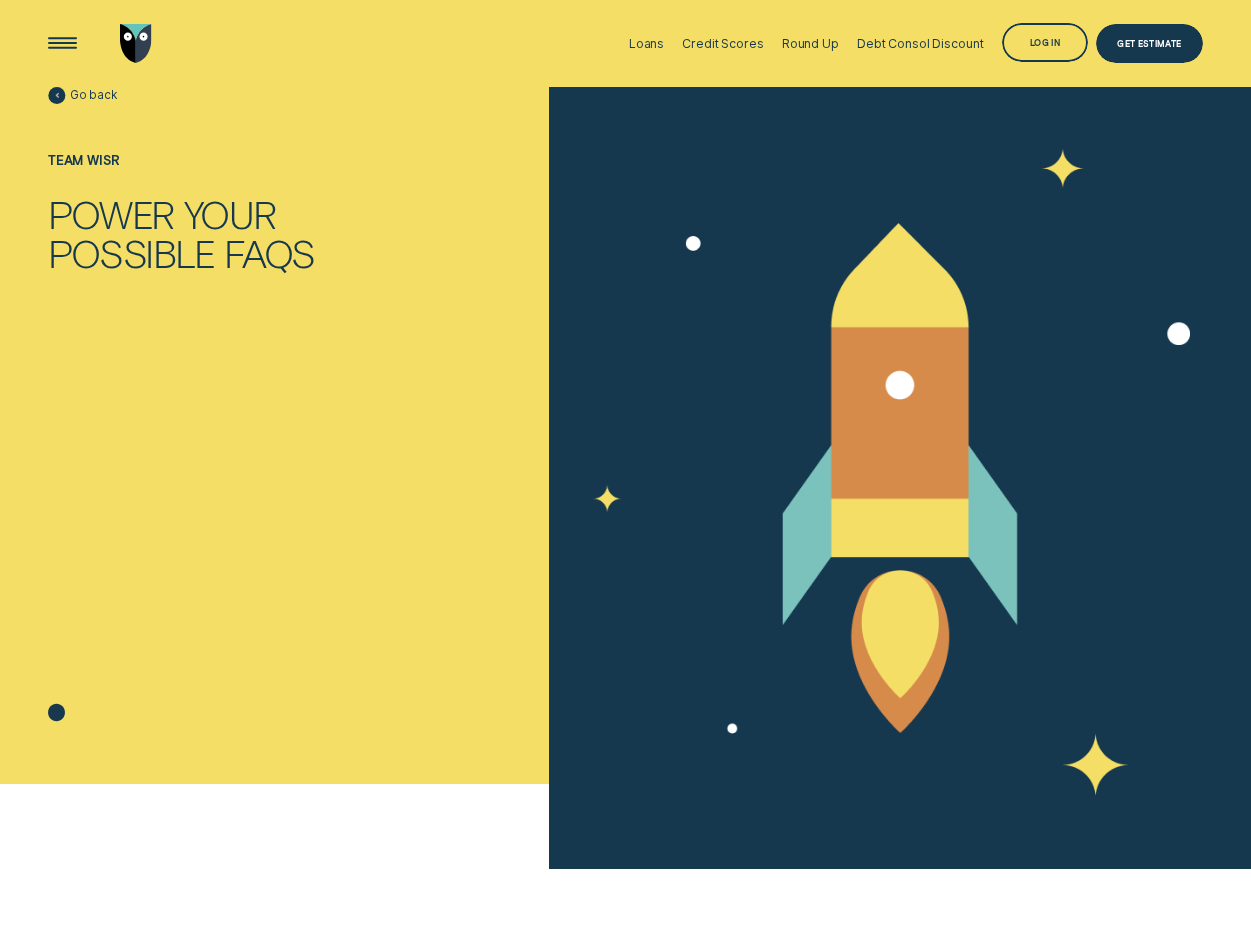click on "Go back" at bounding box center [93, 95] 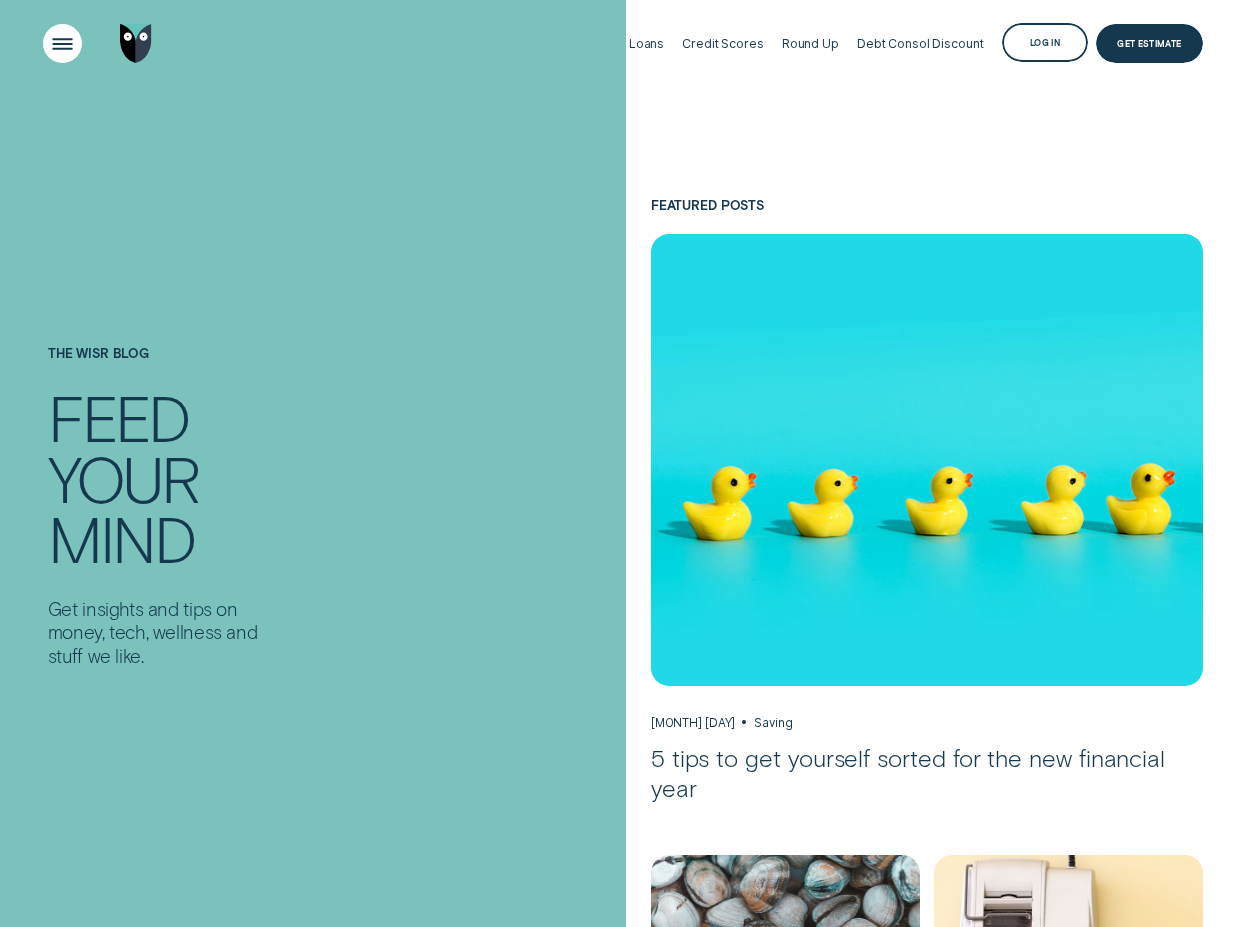 click at bounding box center [62, 43] 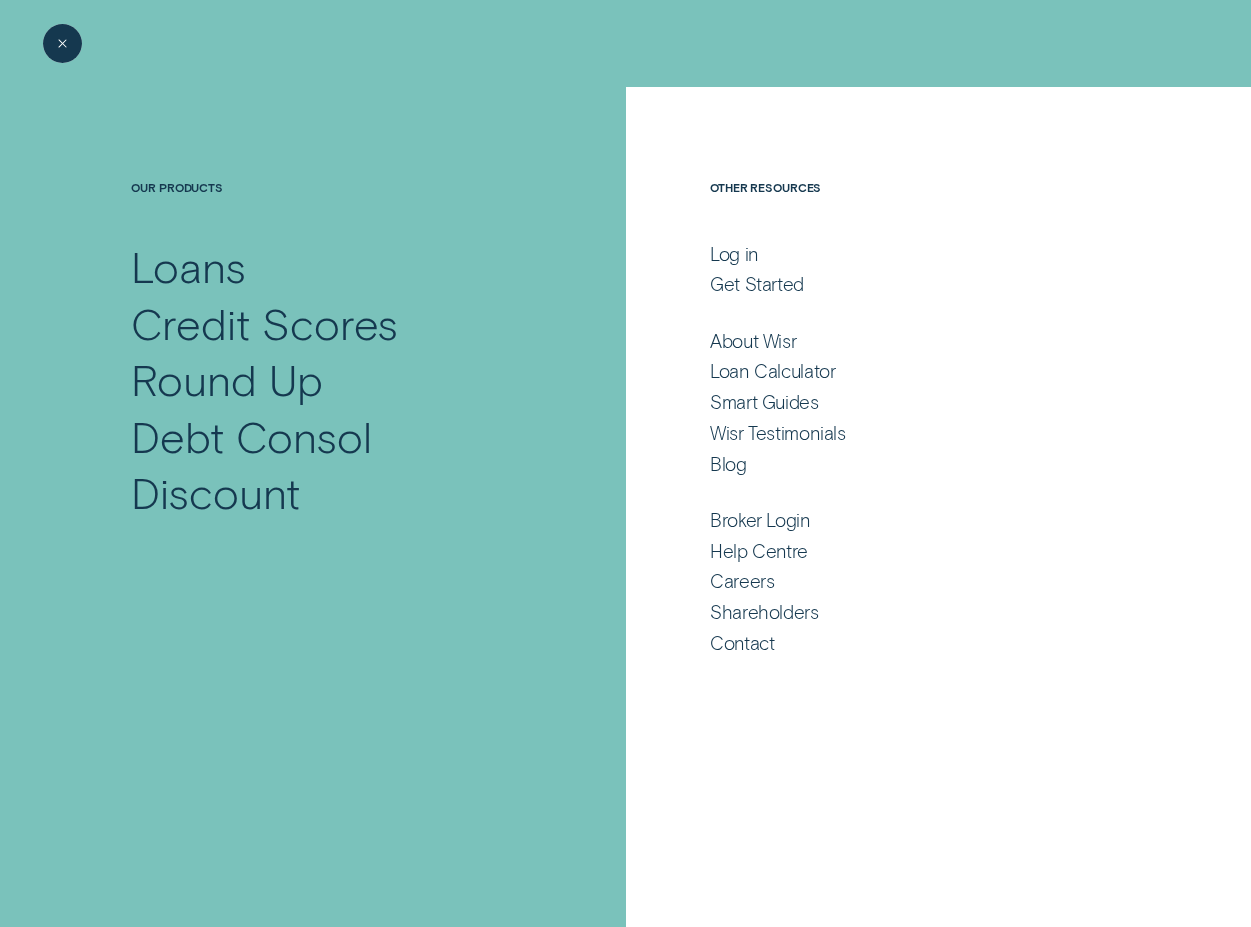 click at bounding box center (62, 43) 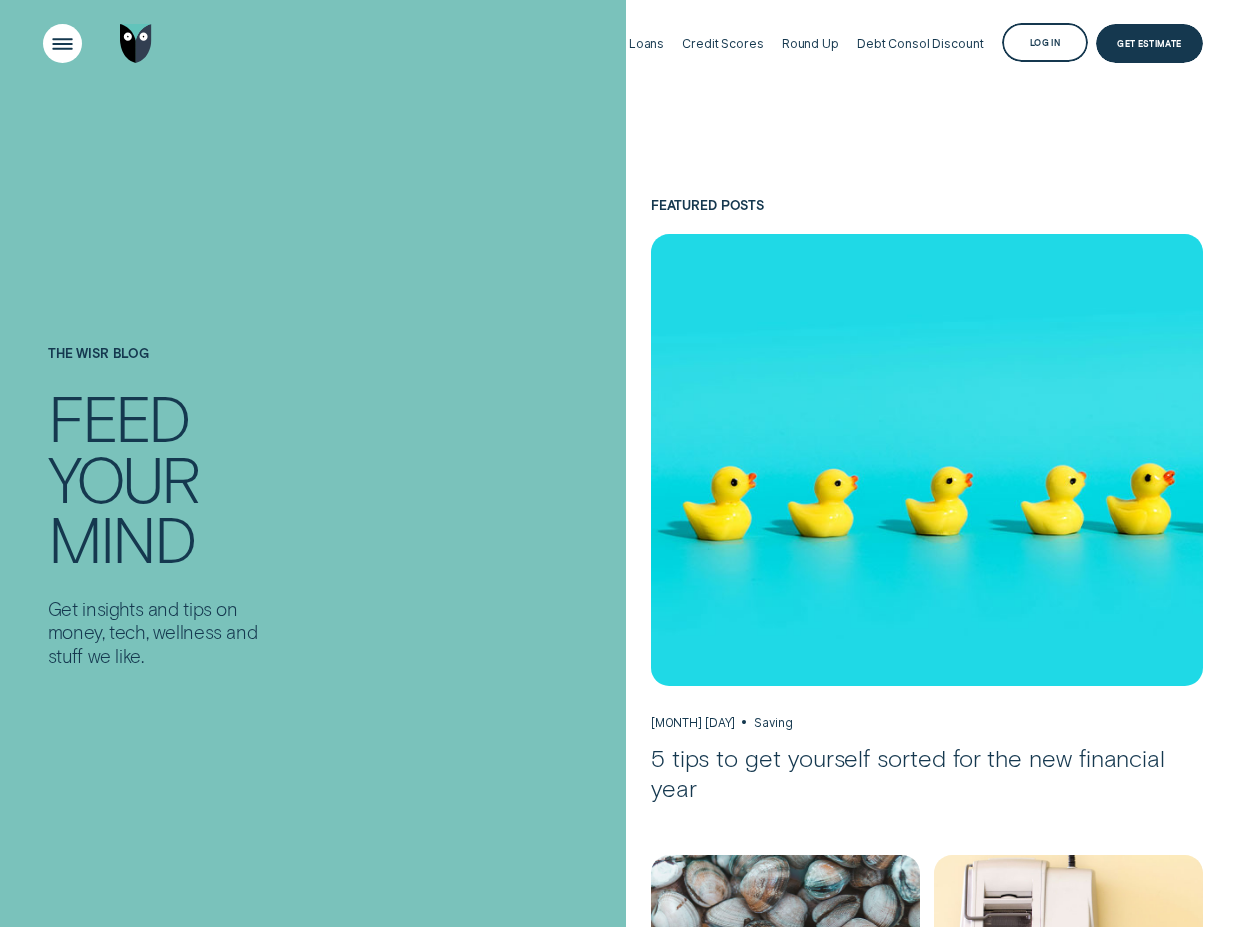 click at bounding box center [62, 43] 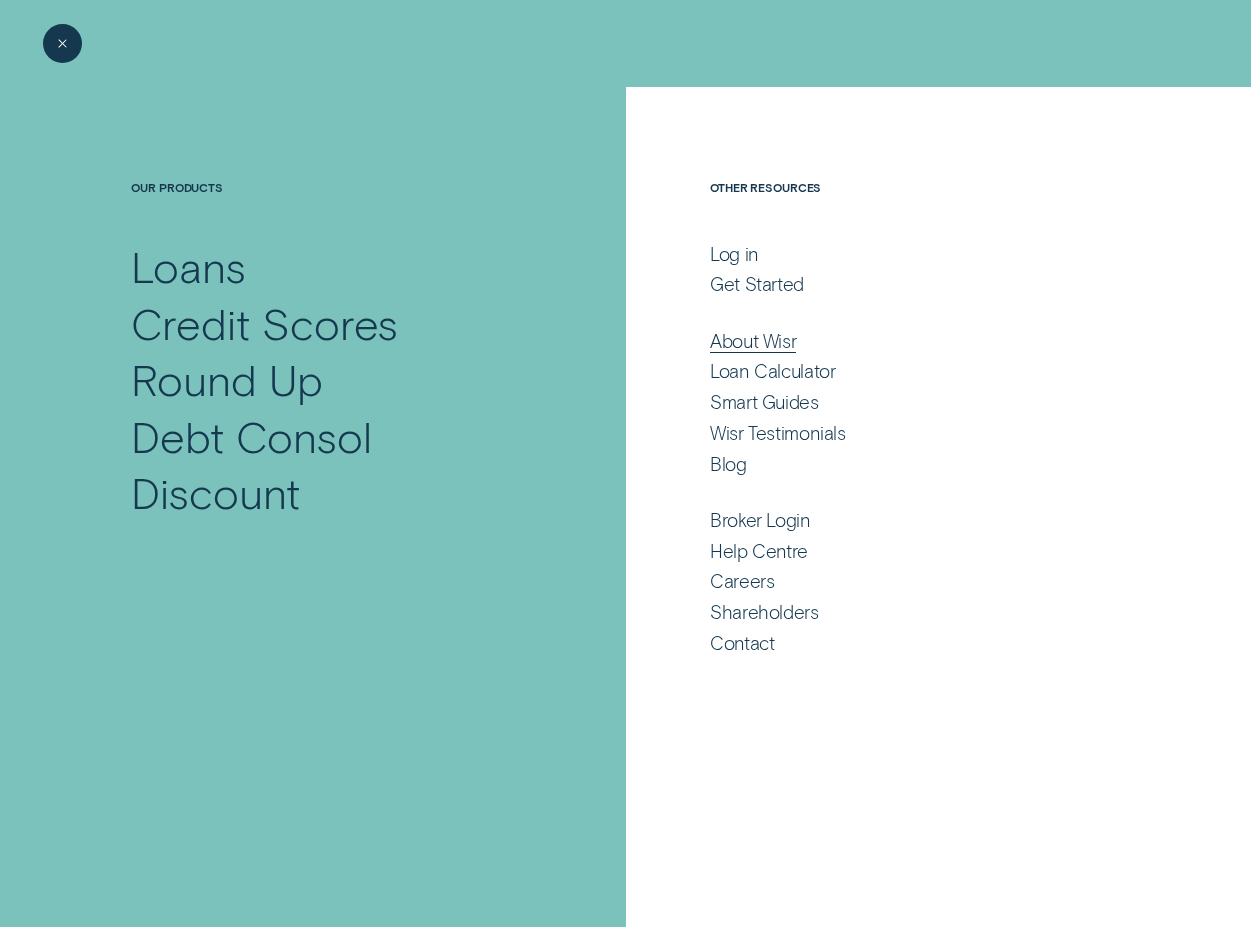 click on "About Wisr" at bounding box center [753, 341] 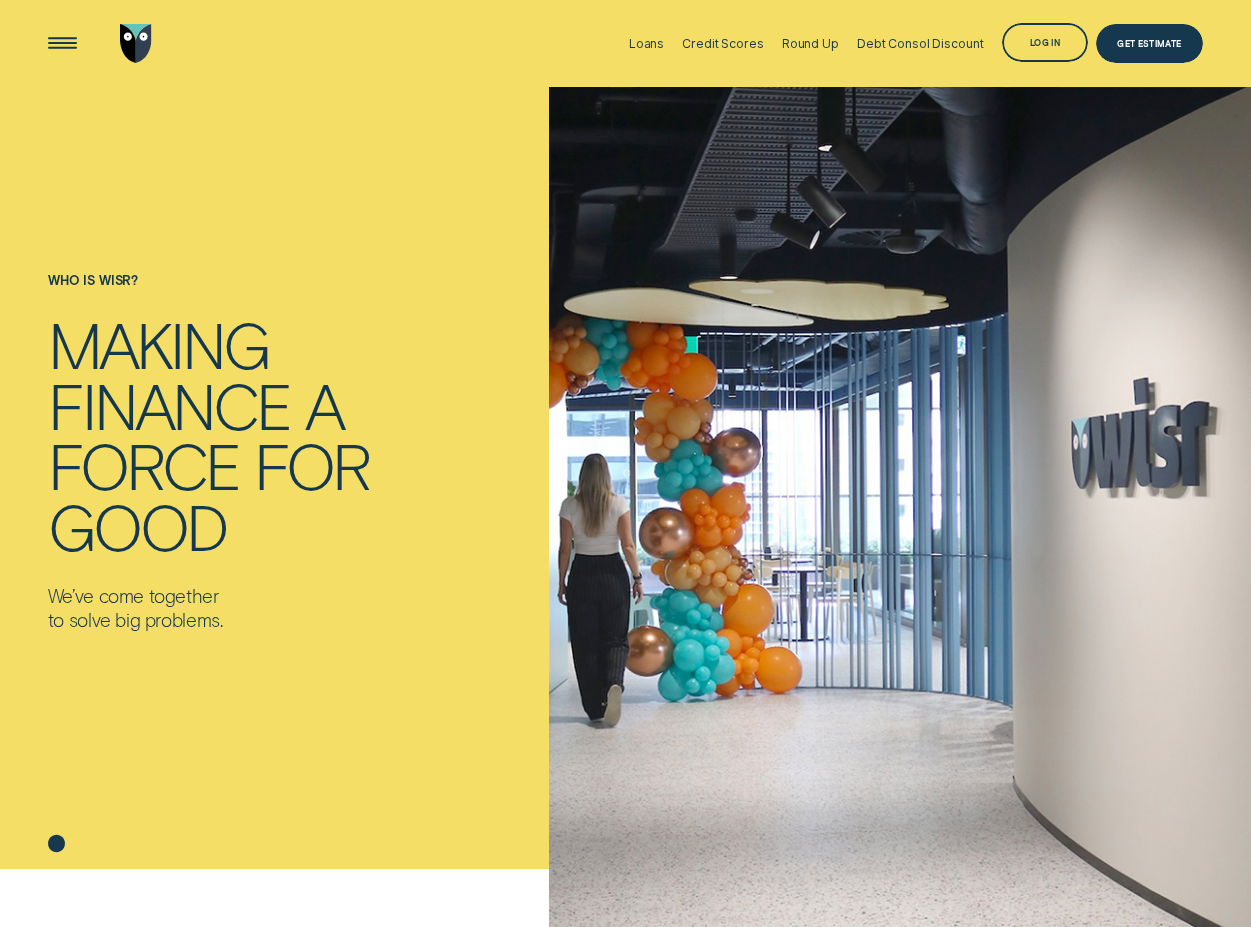 click on "good" at bounding box center (209, 525) 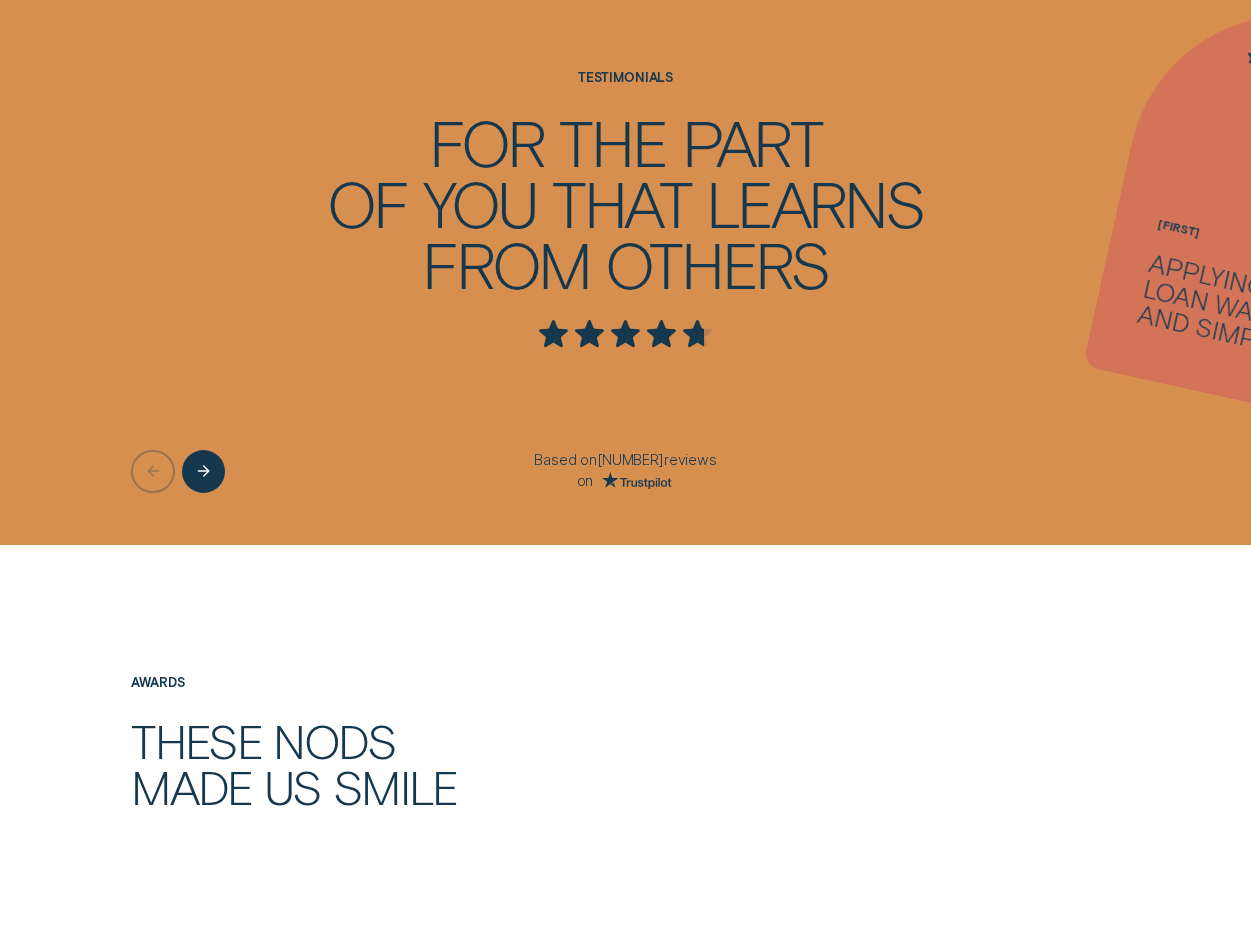 scroll, scrollTop: 2674, scrollLeft: 0, axis: vertical 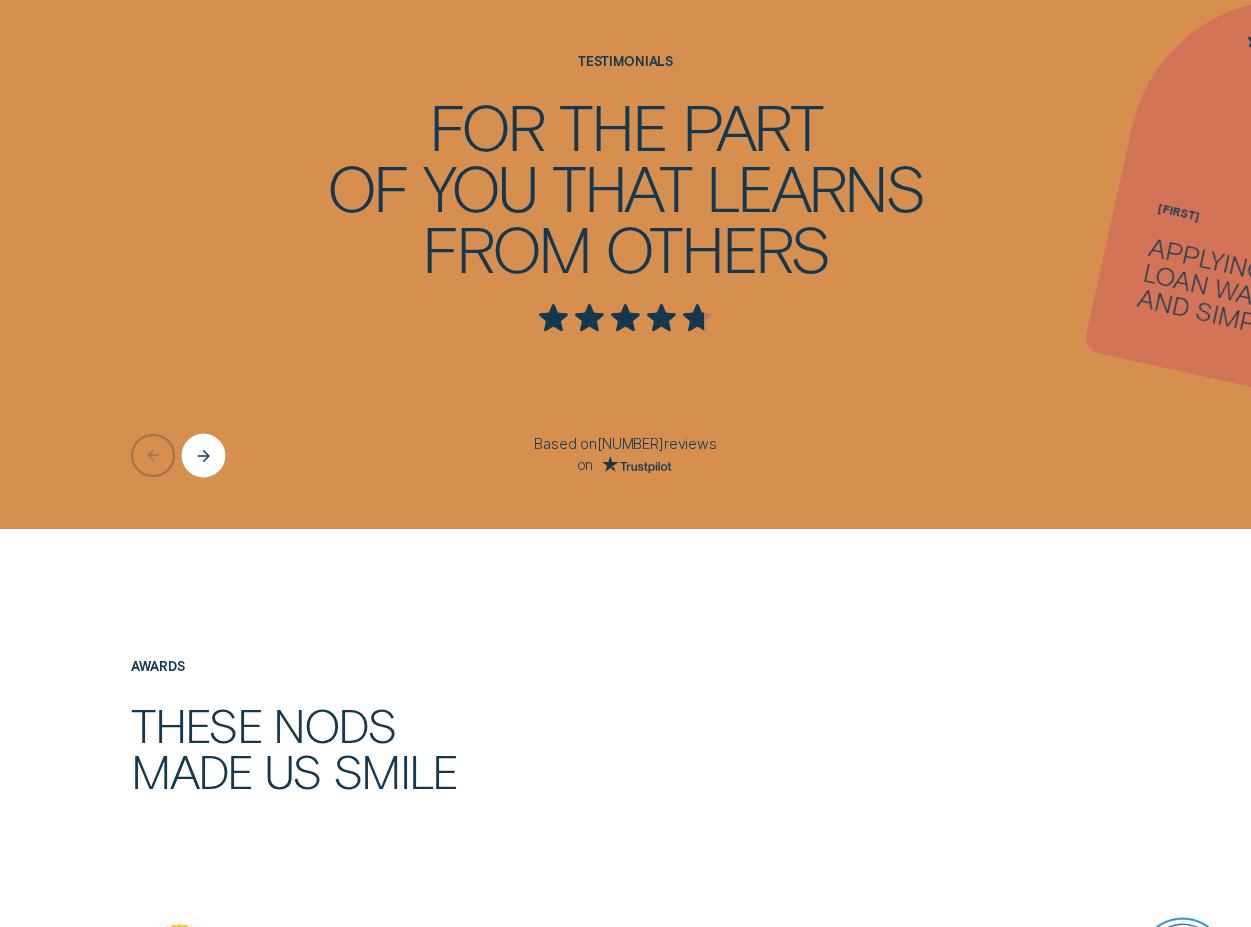 click at bounding box center (204, 455) 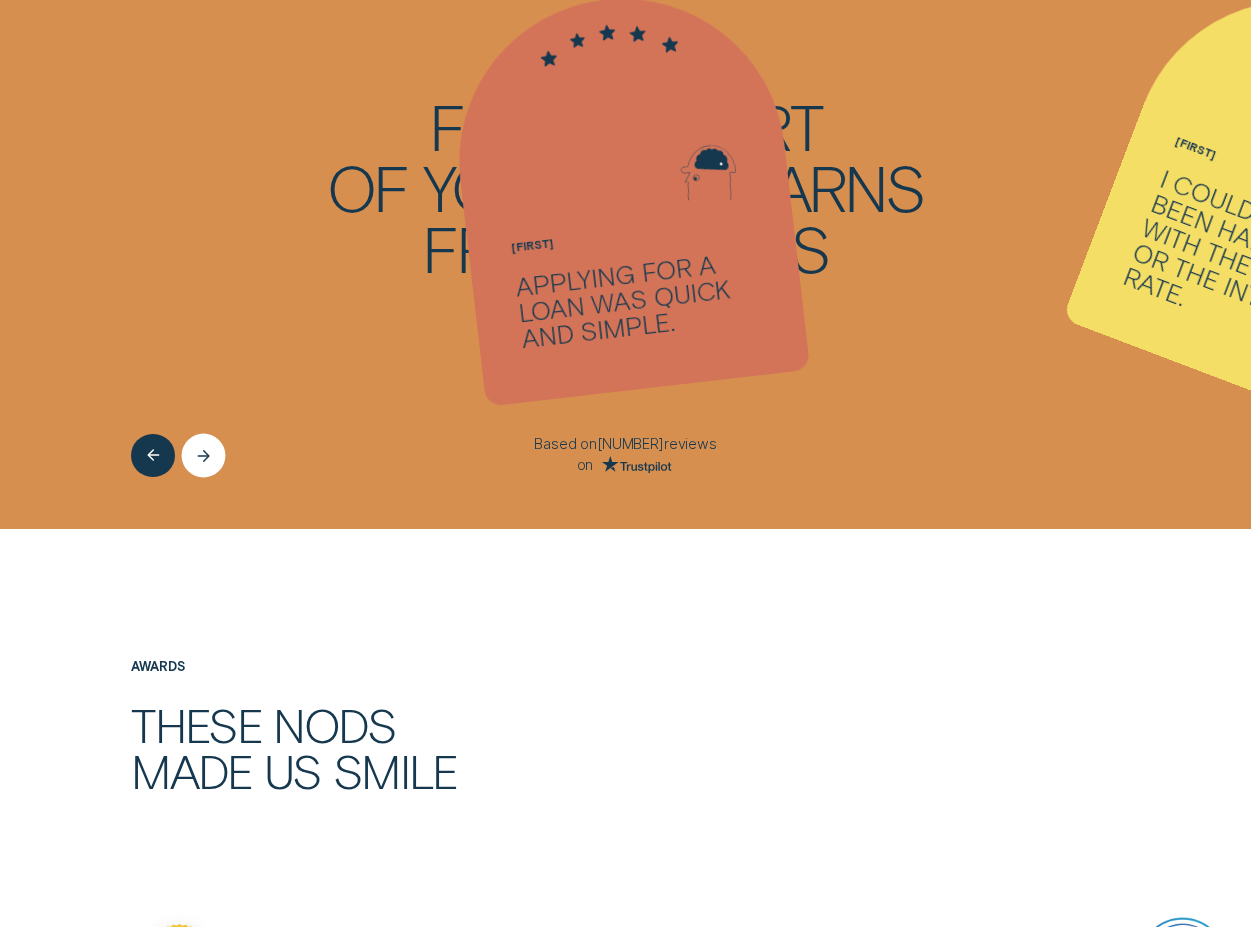 click at bounding box center (204, 455) 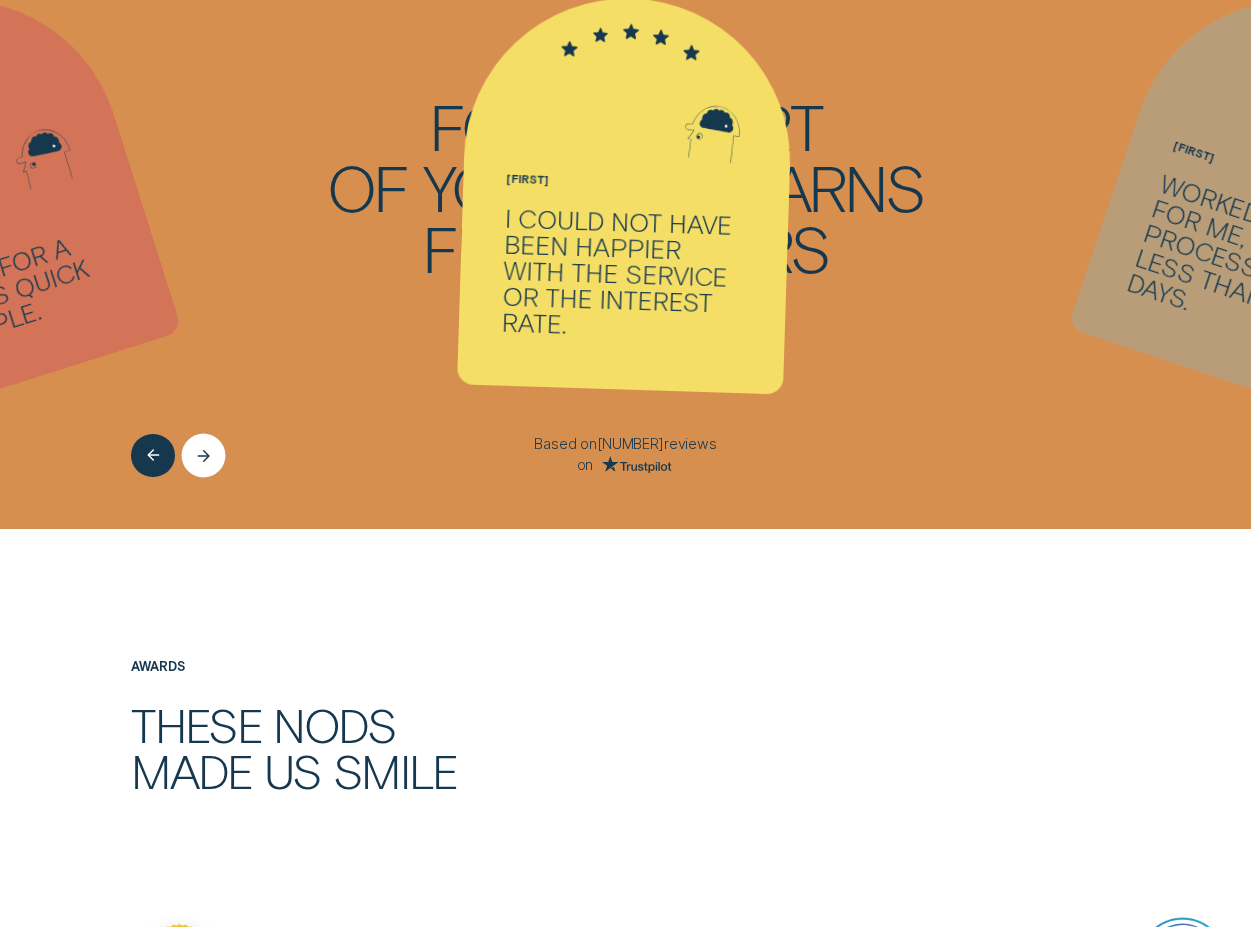 click at bounding box center (204, 455) 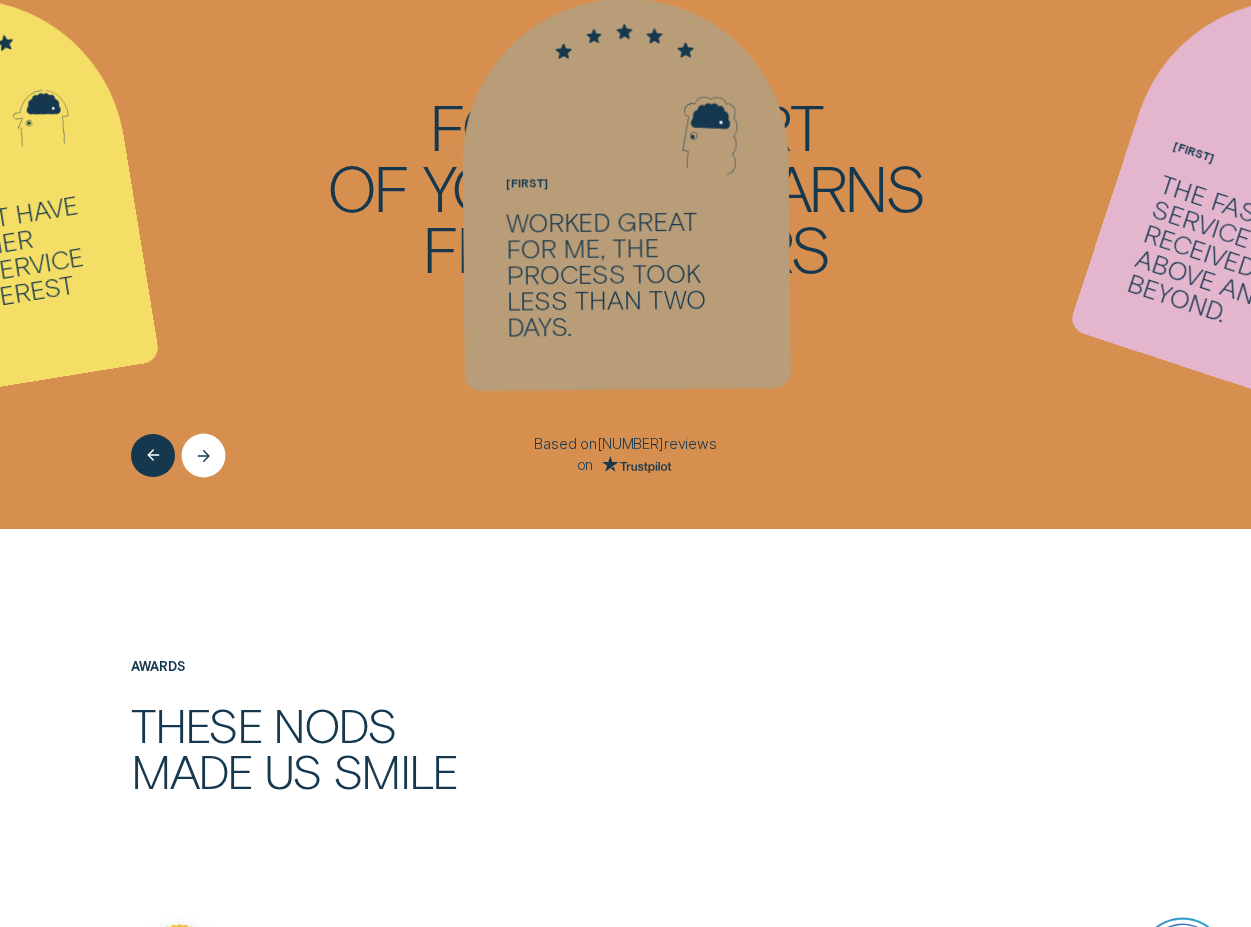 click at bounding box center (204, 455) 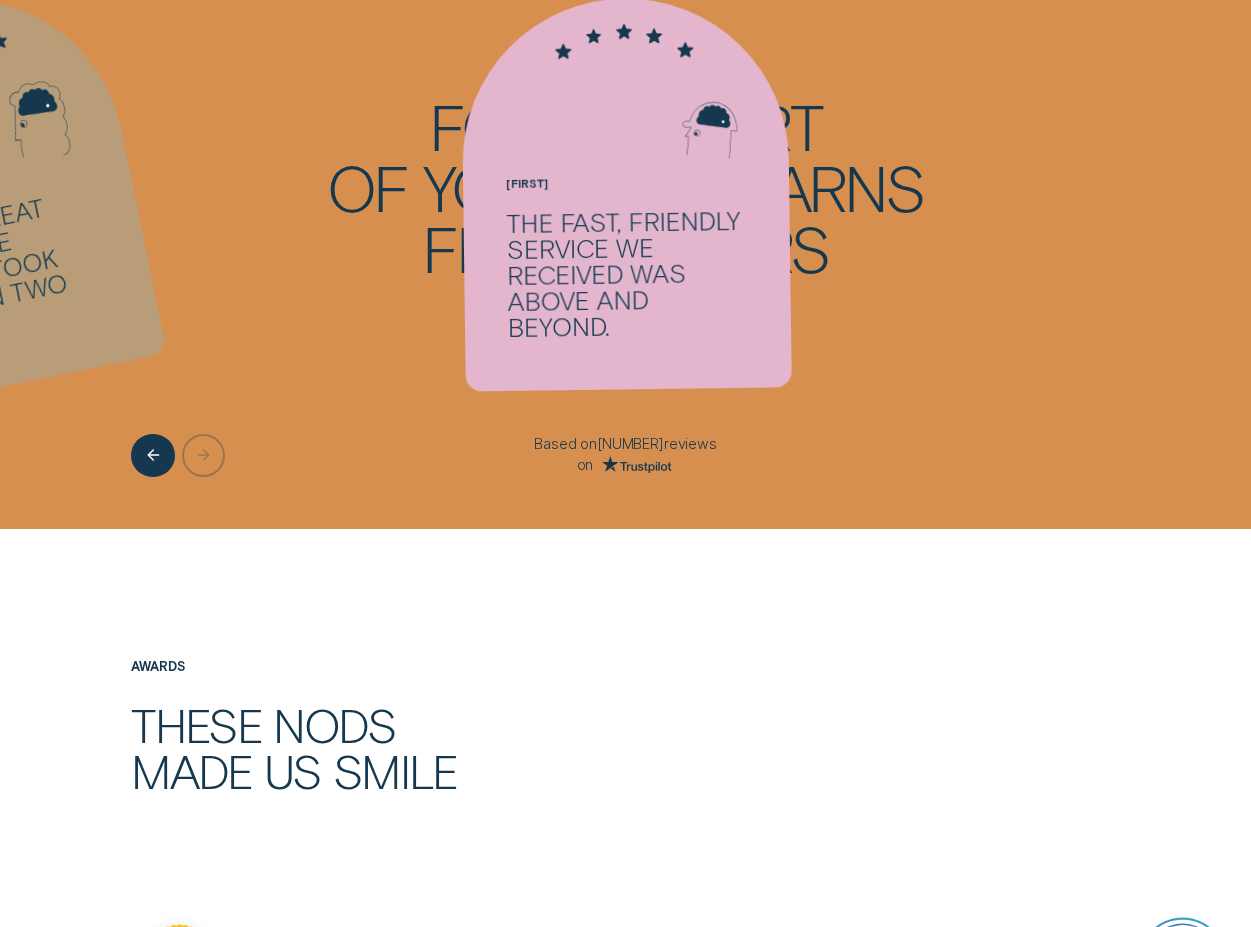 click at bounding box center [207, 455] 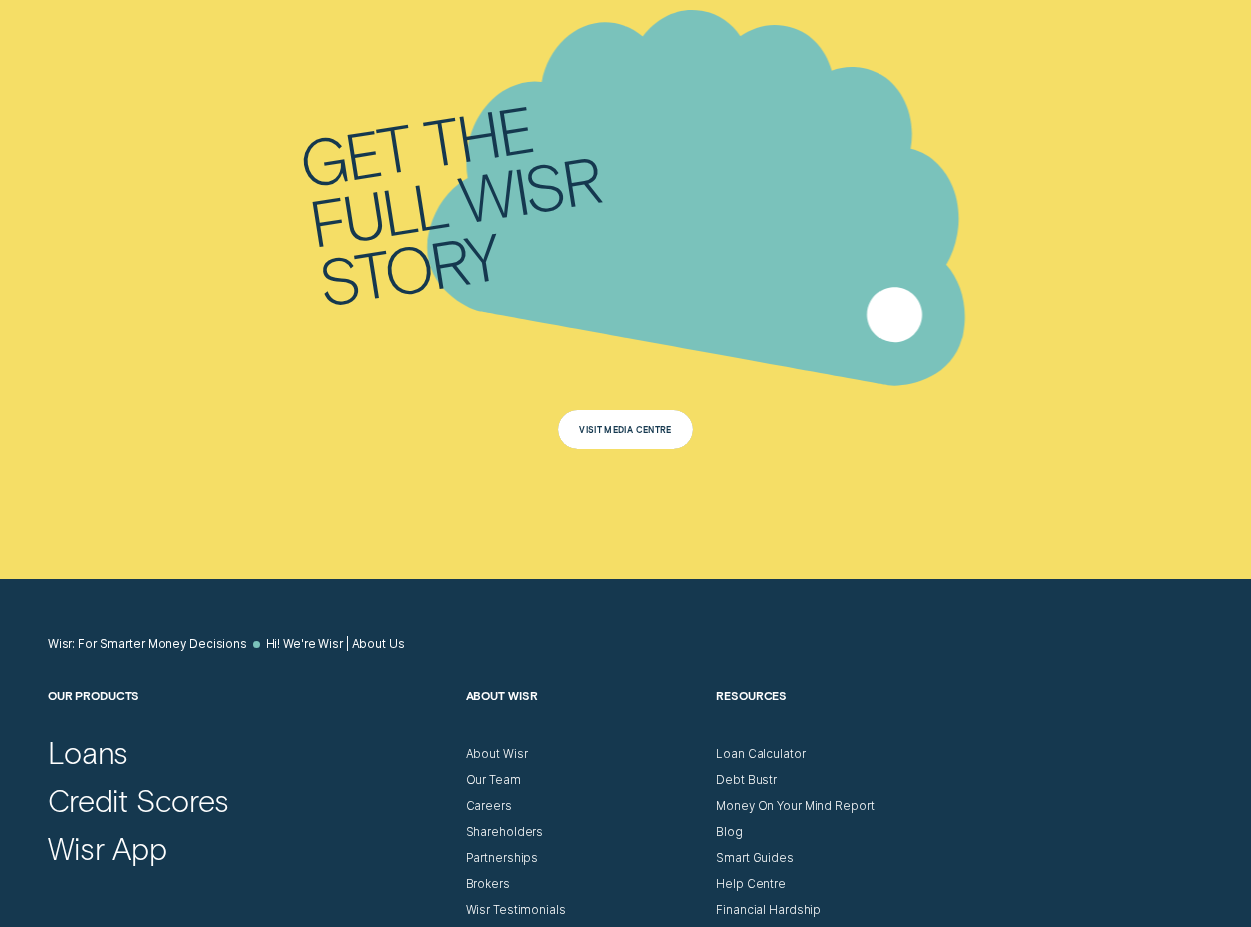 scroll, scrollTop: 8456, scrollLeft: 0, axis: vertical 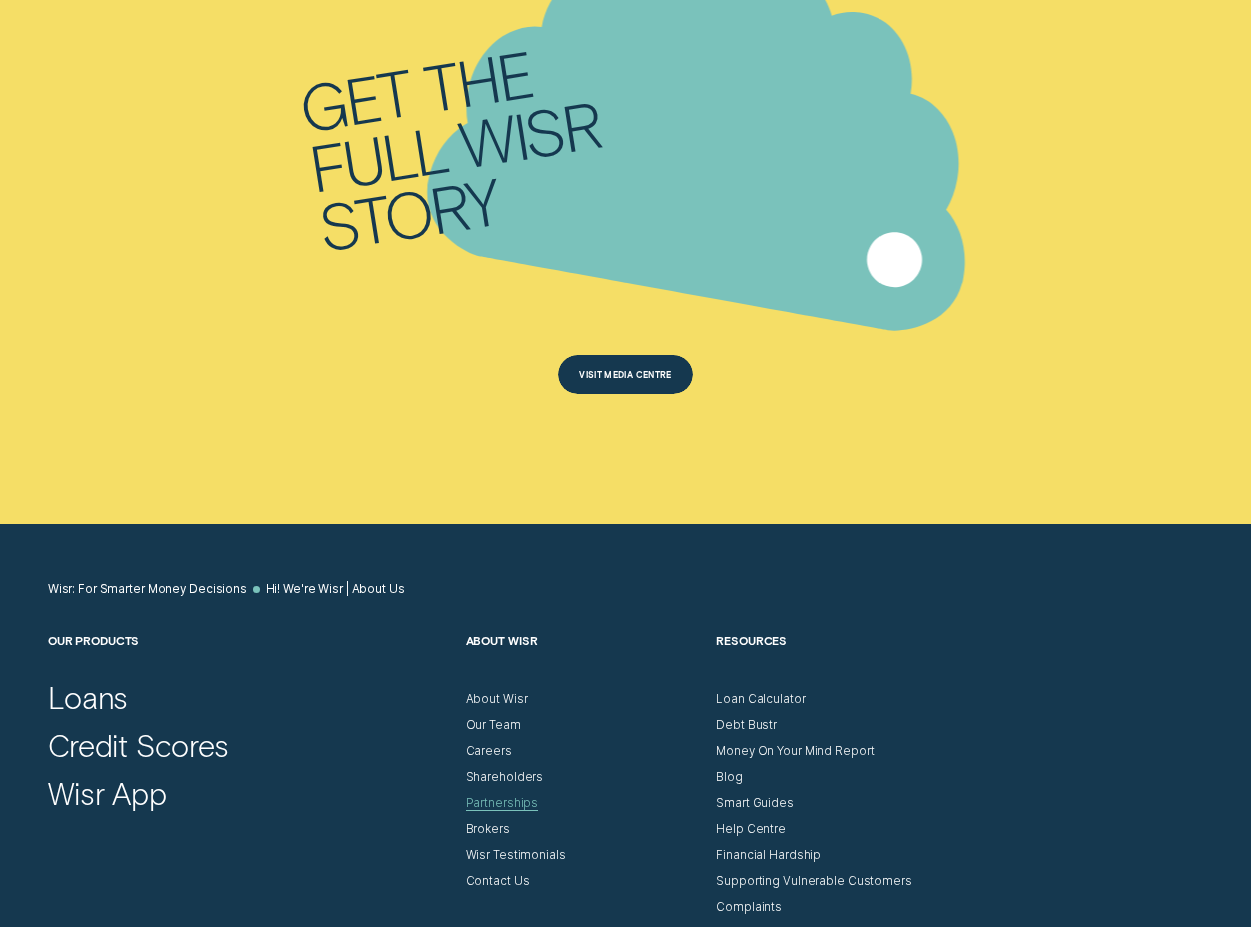 click on "Partnerships" at bounding box center [502, 803] 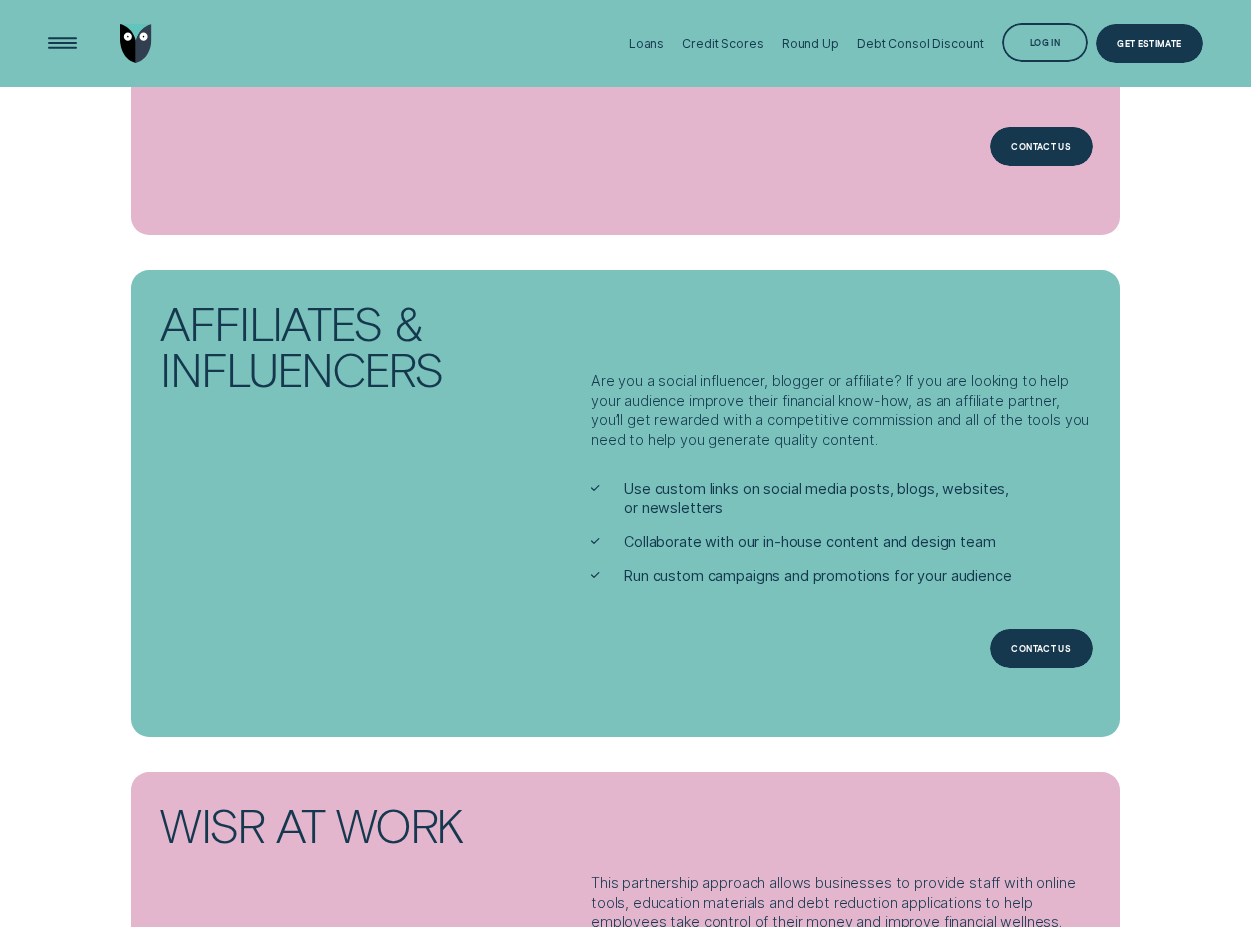 scroll, scrollTop: 2273, scrollLeft: 0, axis: vertical 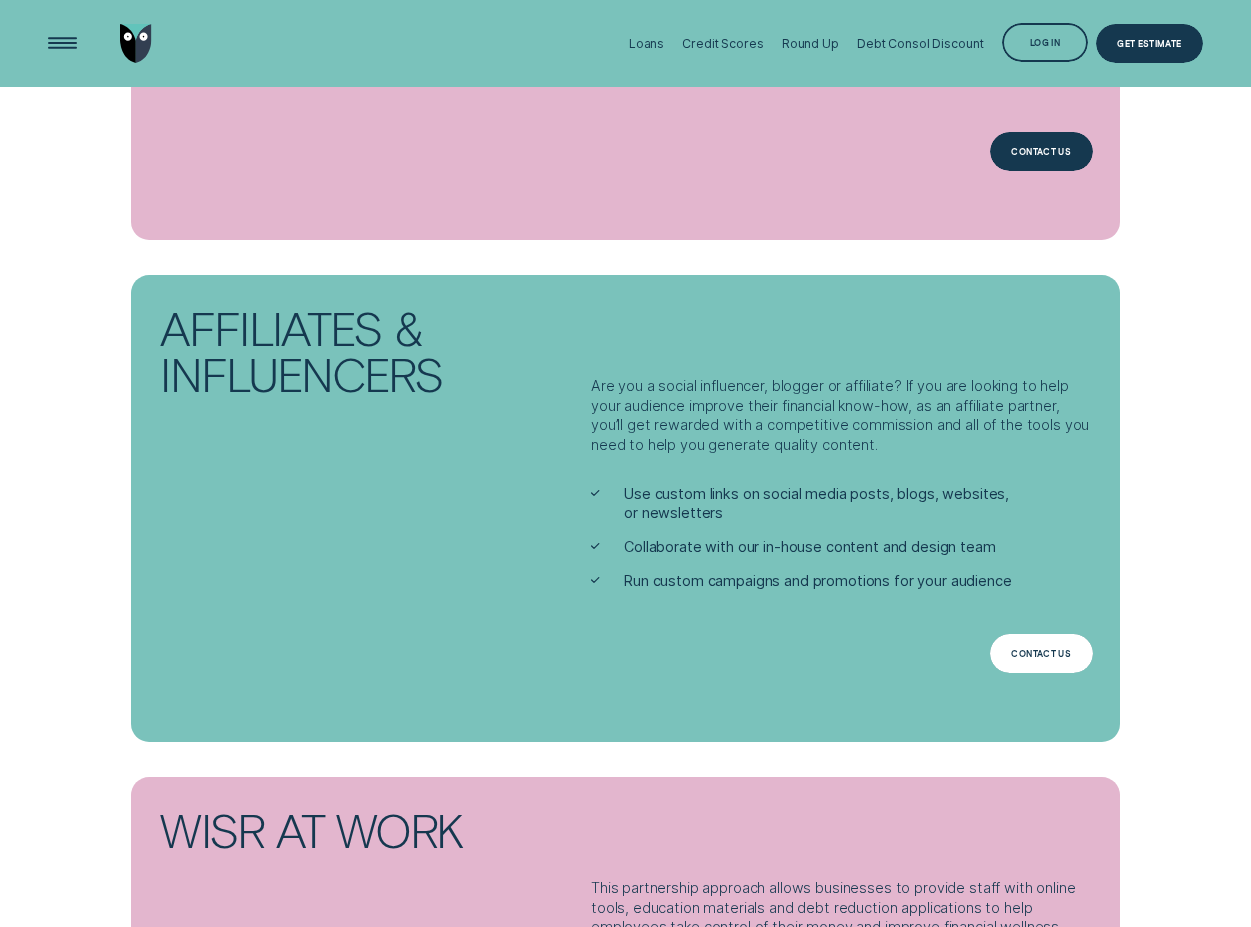 click on "Contact us" at bounding box center [1040, 654] 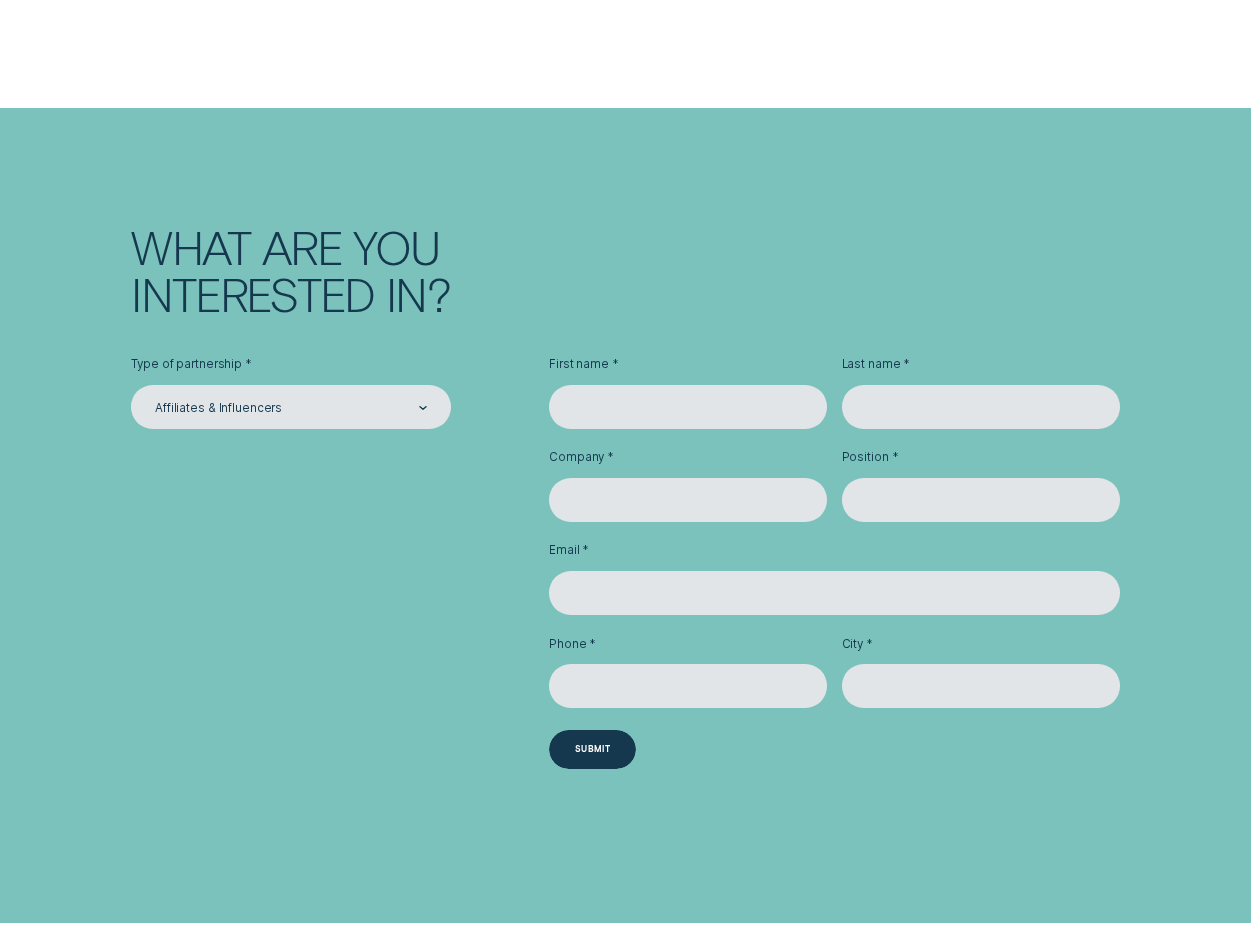 scroll, scrollTop: 3947, scrollLeft: 0, axis: vertical 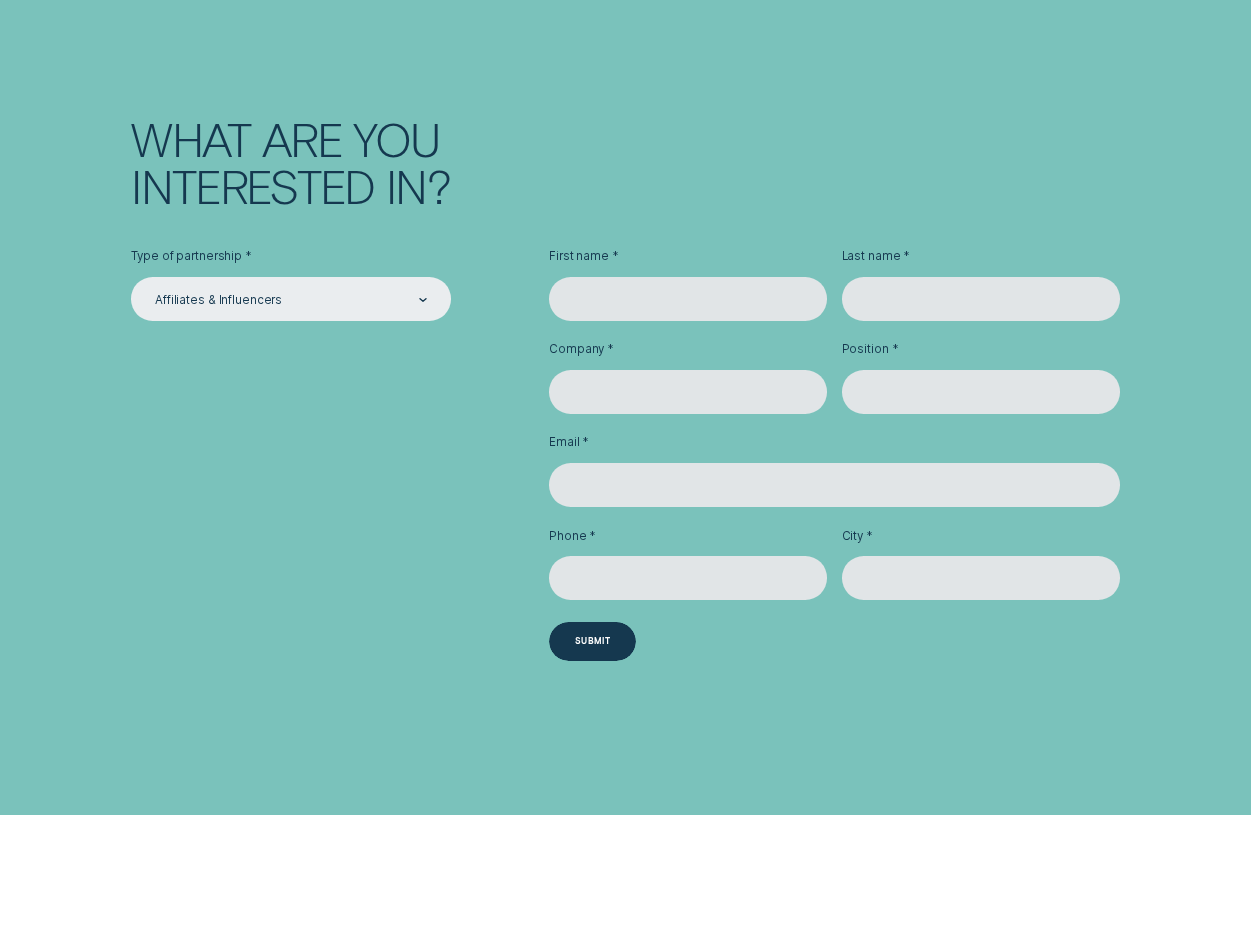 click at bounding box center (423, 299) 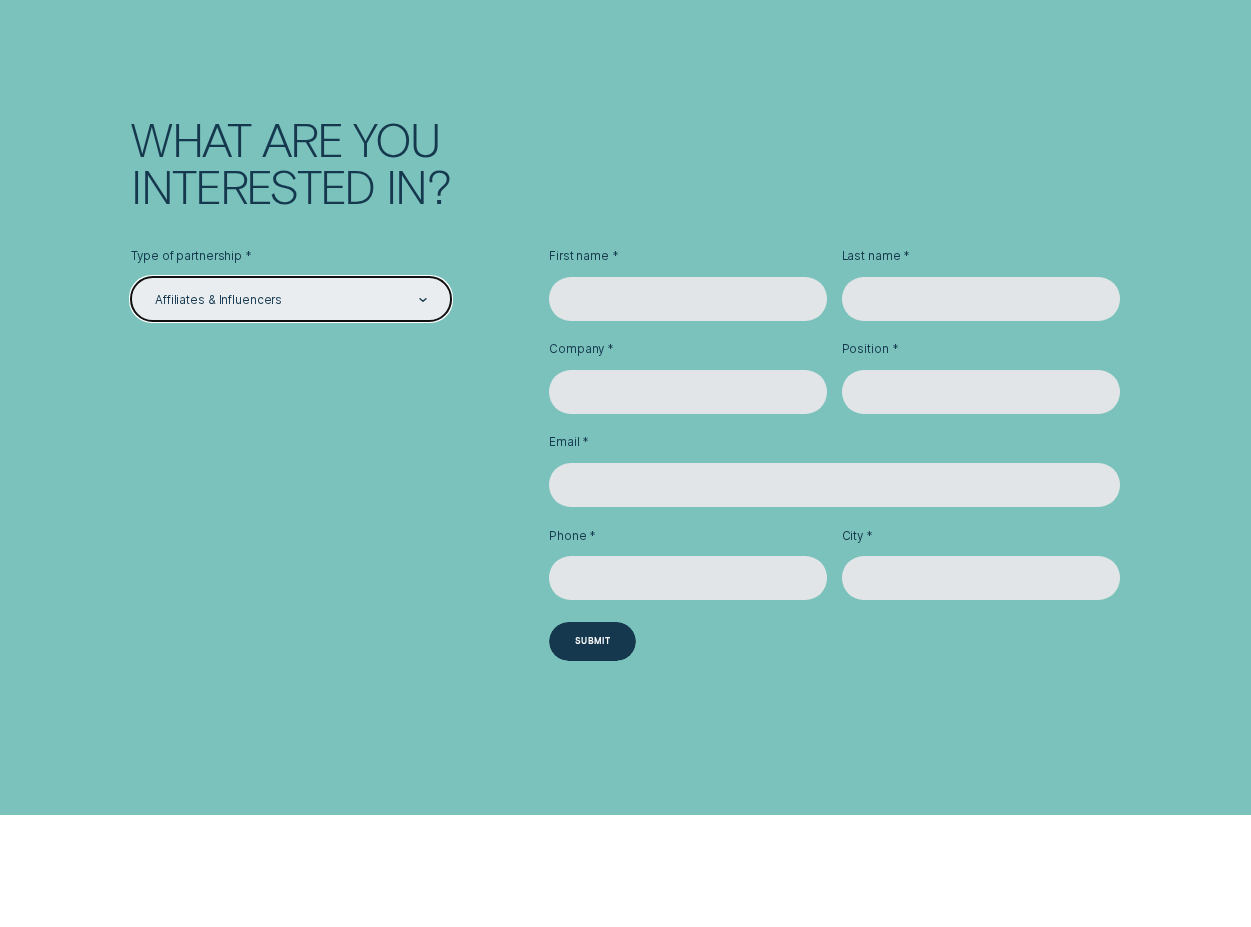 click at bounding box center (423, 299) 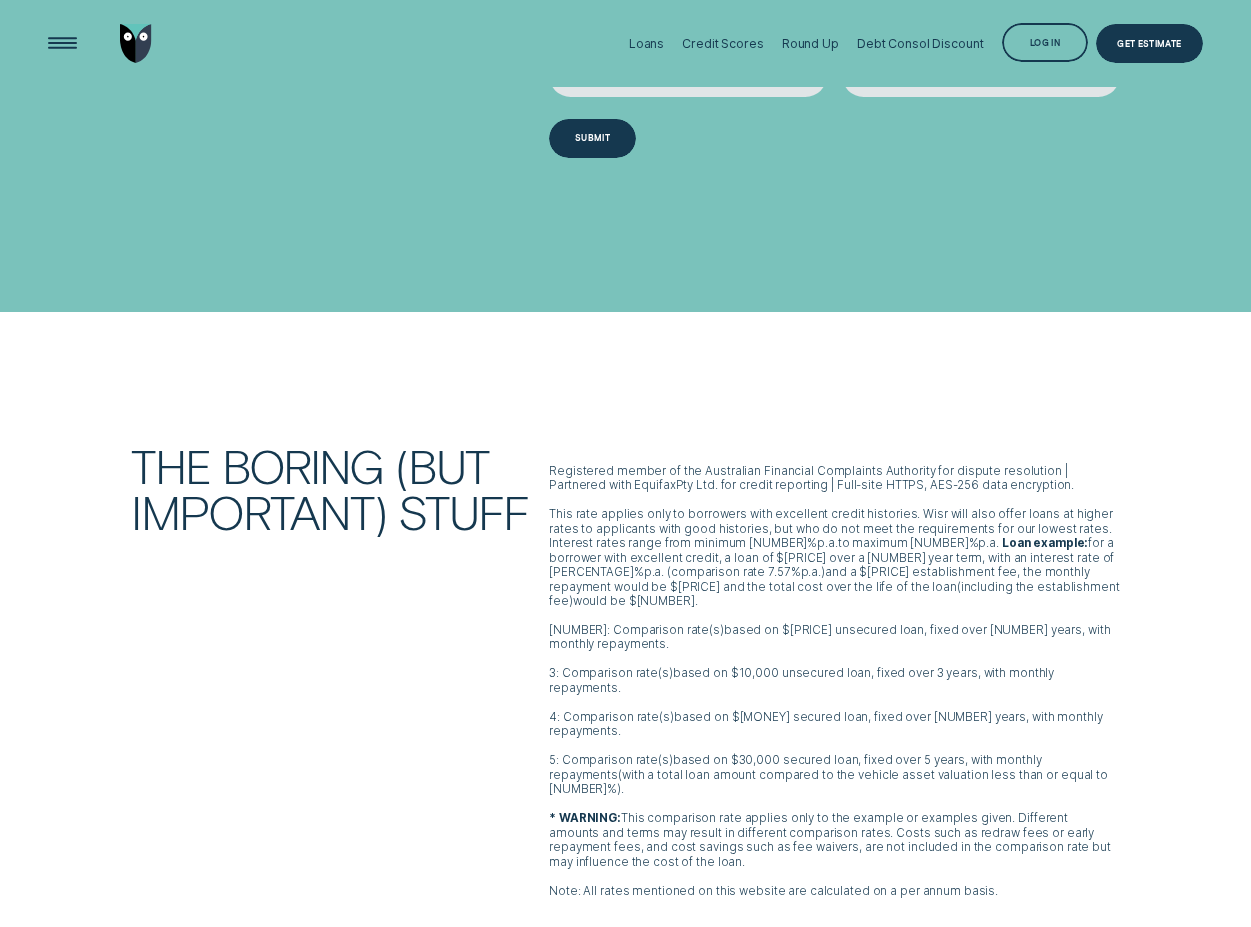 scroll, scrollTop: 4445, scrollLeft: 0, axis: vertical 